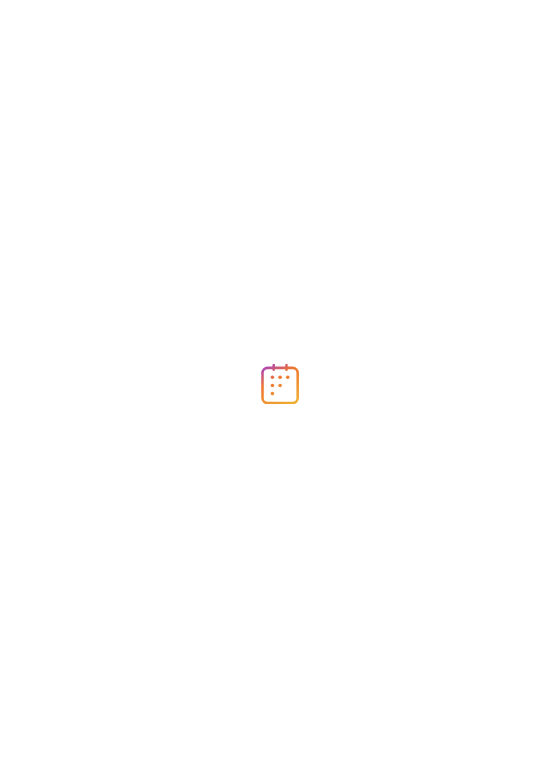 scroll, scrollTop: 0, scrollLeft: 0, axis: both 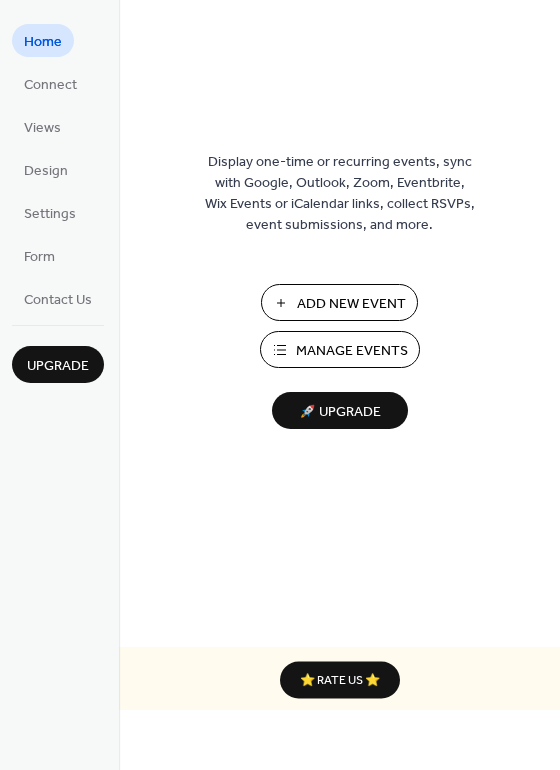 click on "Manage Events" at bounding box center [352, 351] 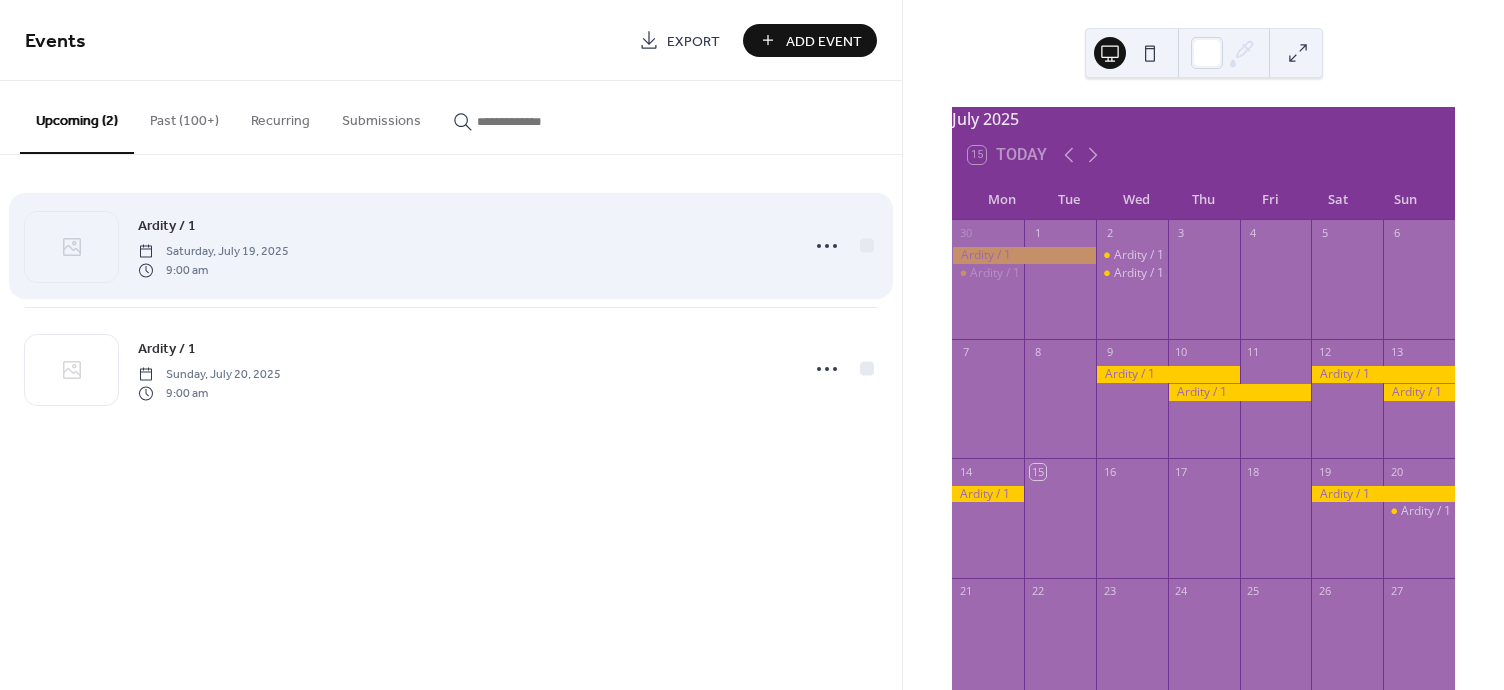 scroll, scrollTop: 0, scrollLeft: 0, axis: both 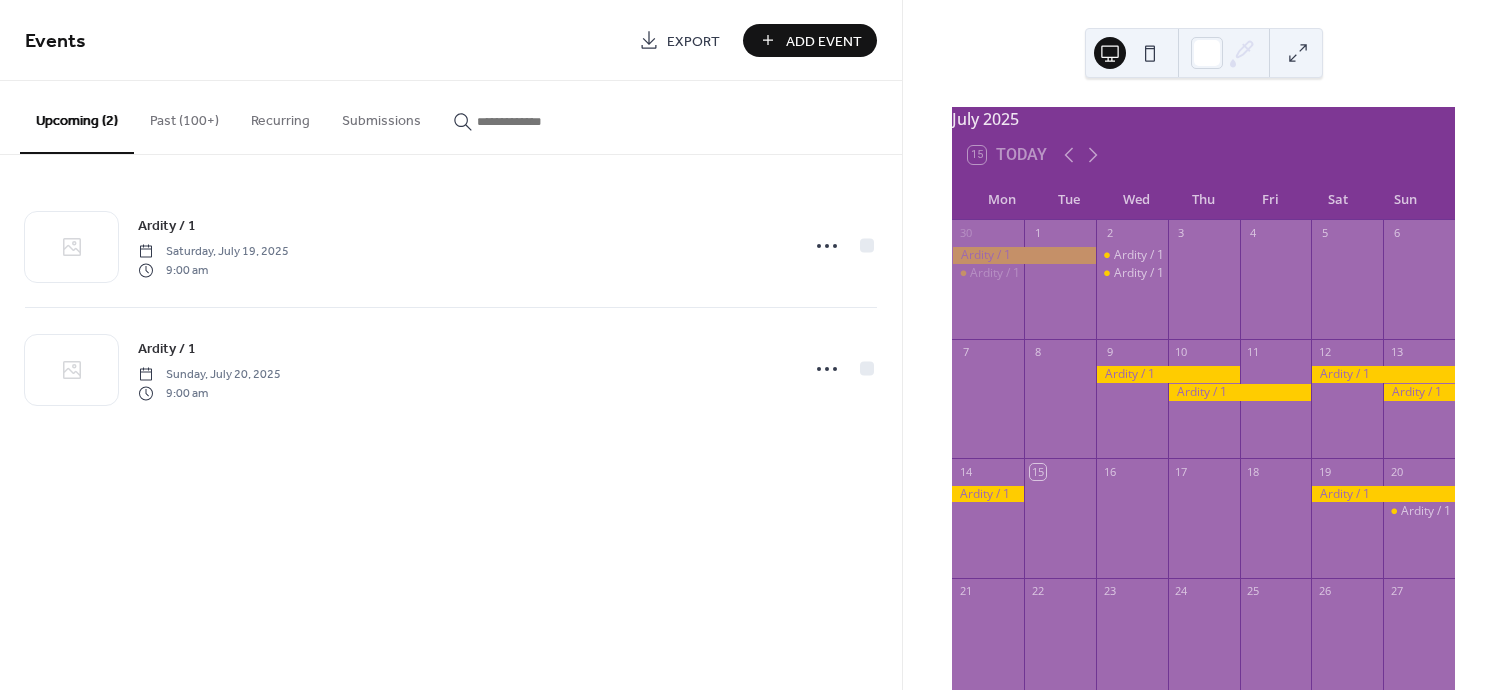 click on "Upcoming (2)" at bounding box center [77, 117] 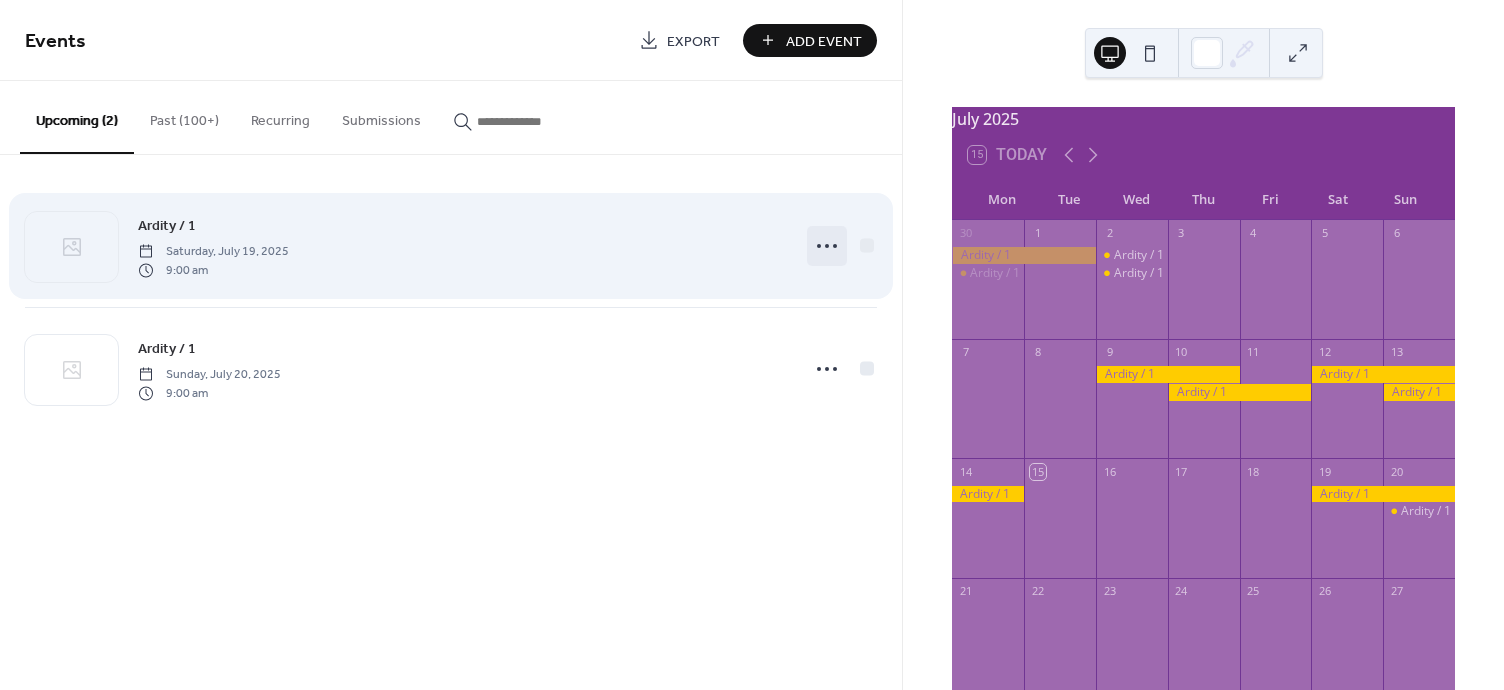 click 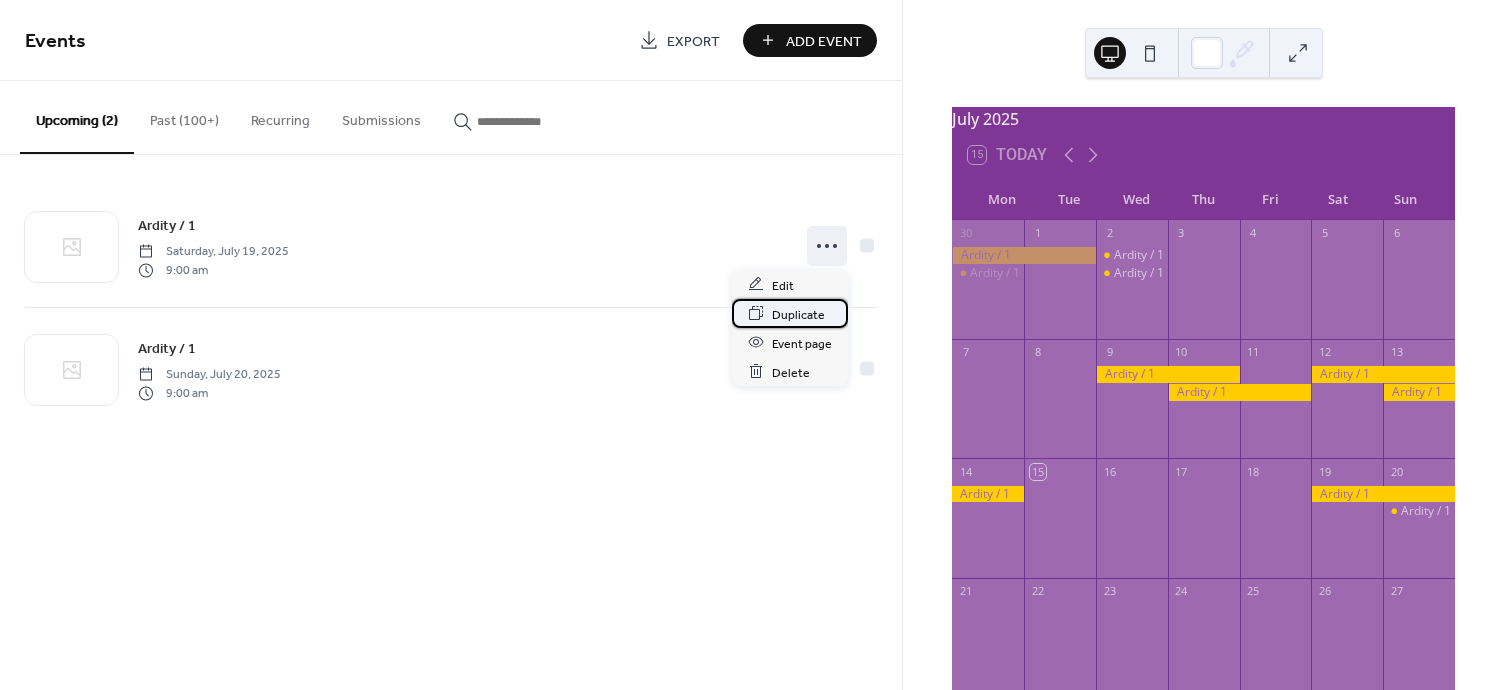 click on "Duplicate" at bounding box center (798, 314) 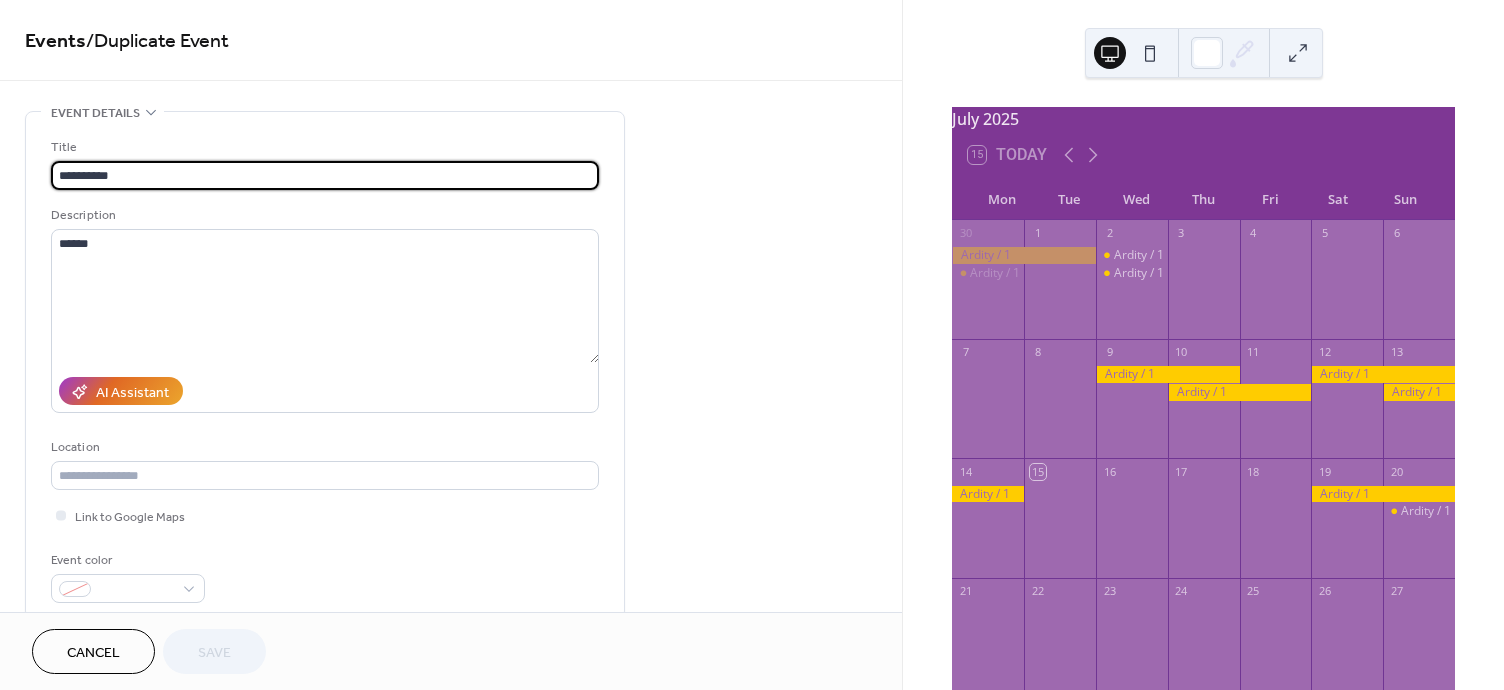 scroll, scrollTop: 266, scrollLeft: 0, axis: vertical 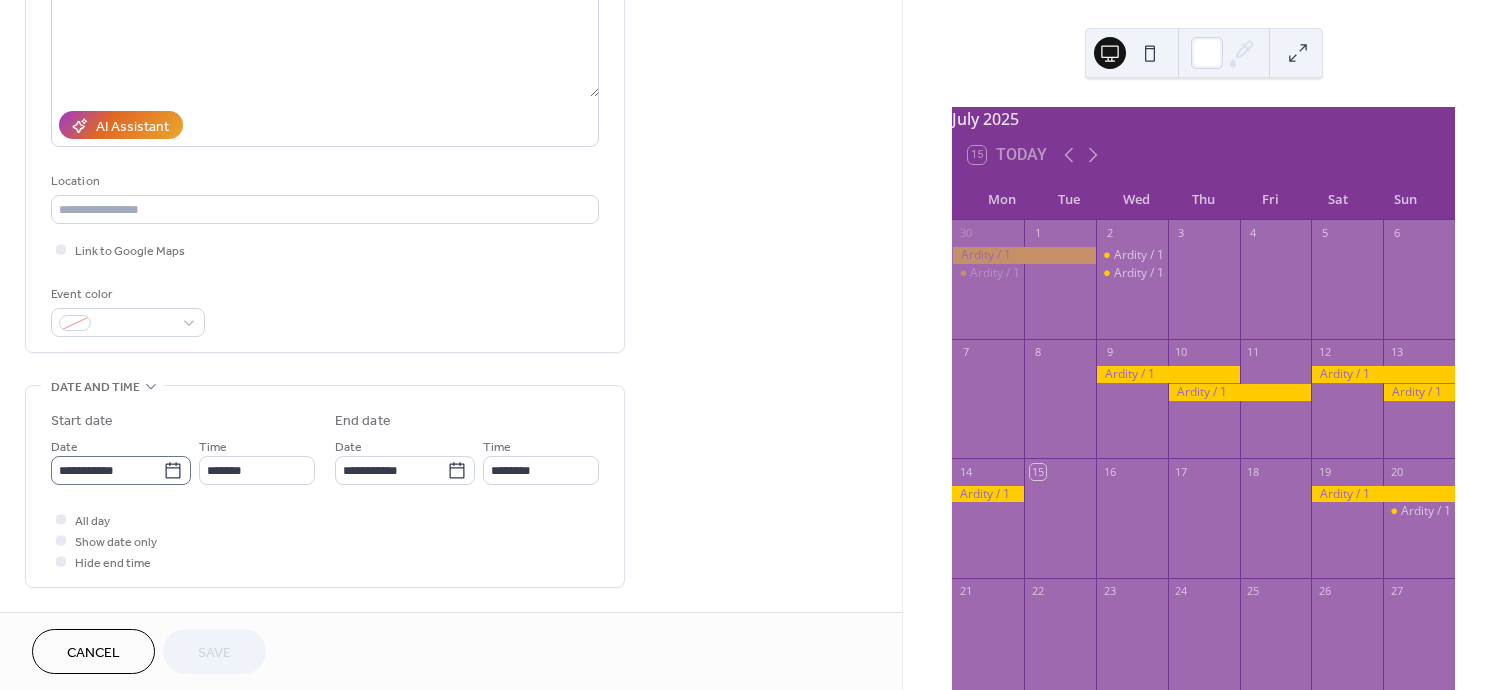 click 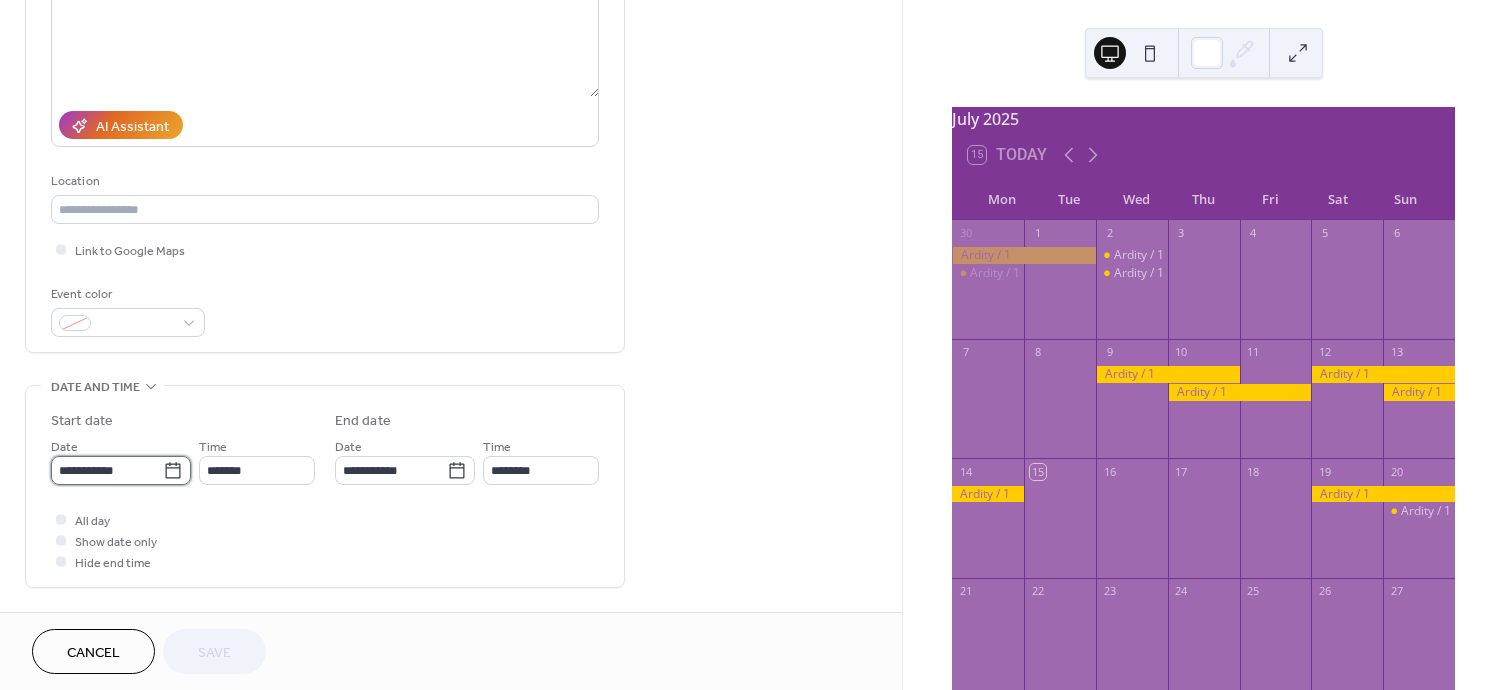 click on "**********" at bounding box center (107, 470) 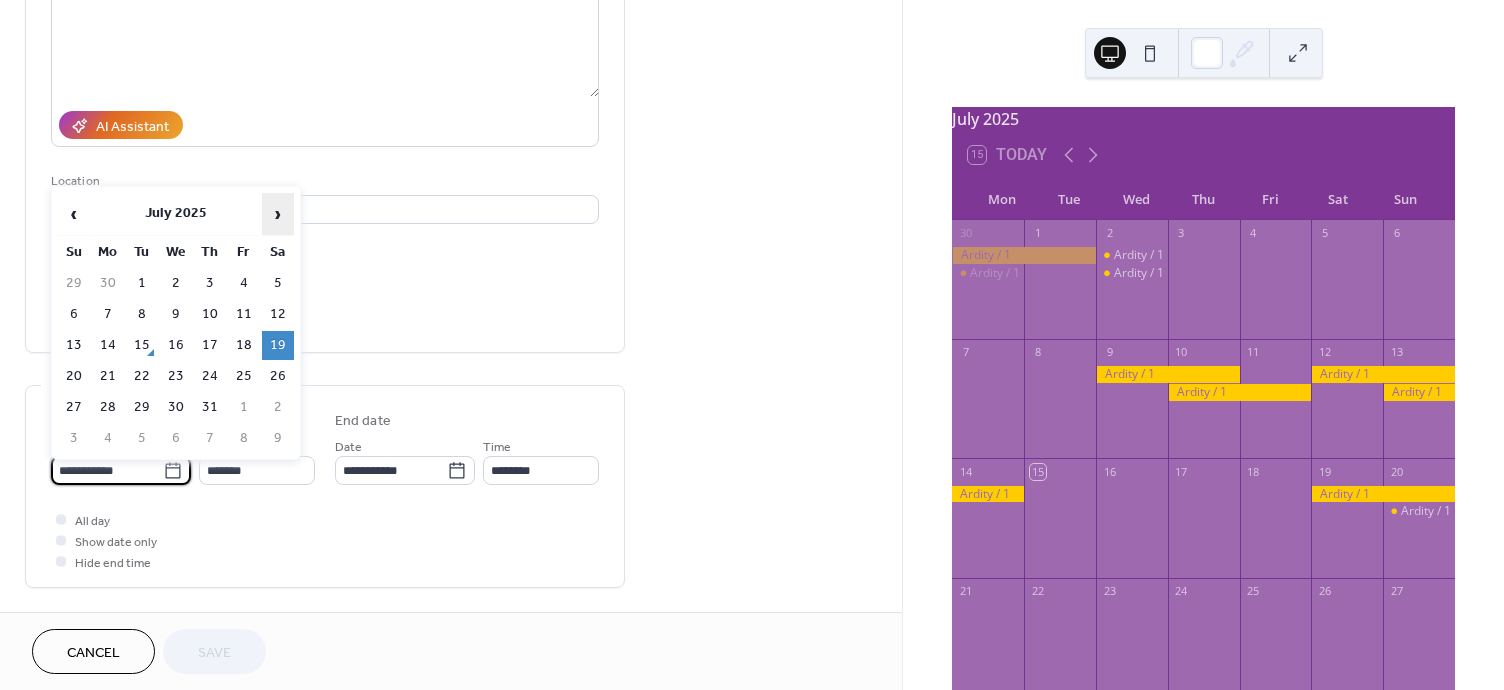click on "›" at bounding box center (278, 214) 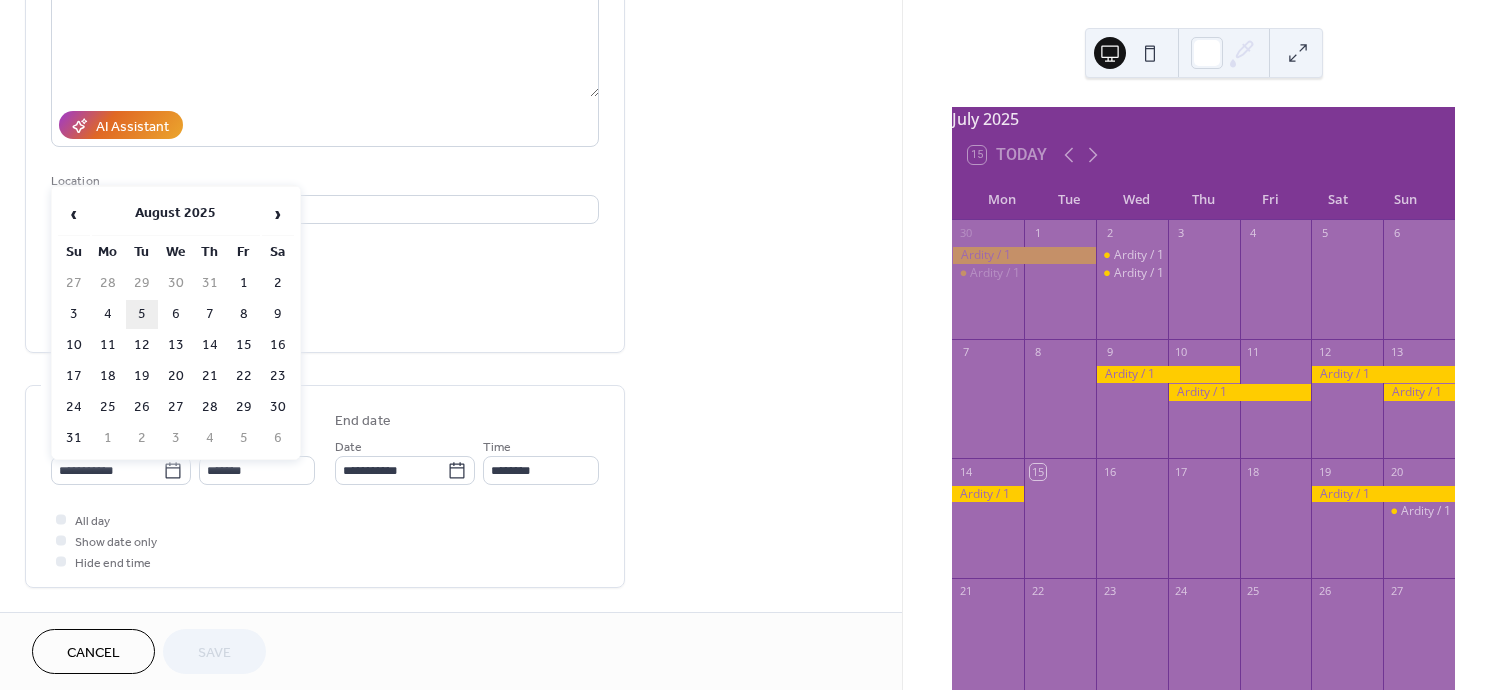 click on "5" at bounding box center [142, 314] 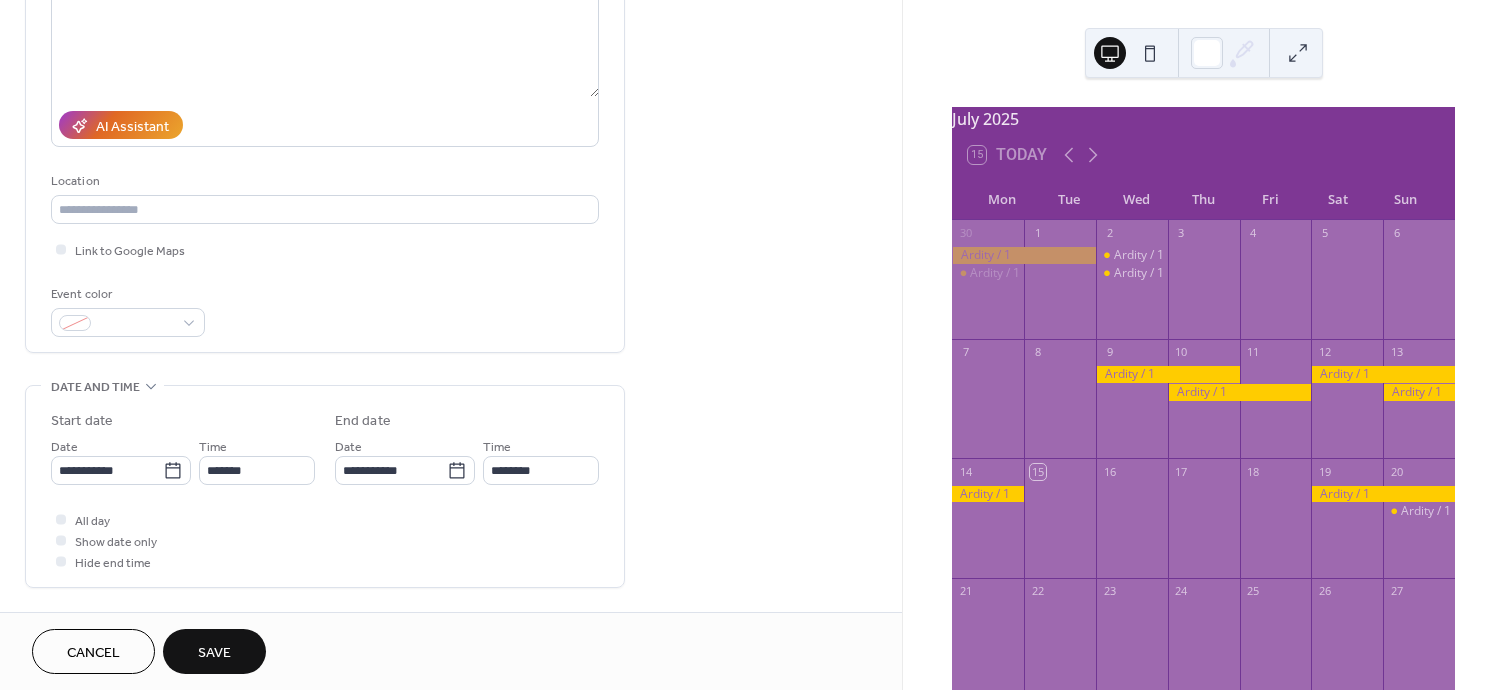 click on "Save" at bounding box center [214, 653] 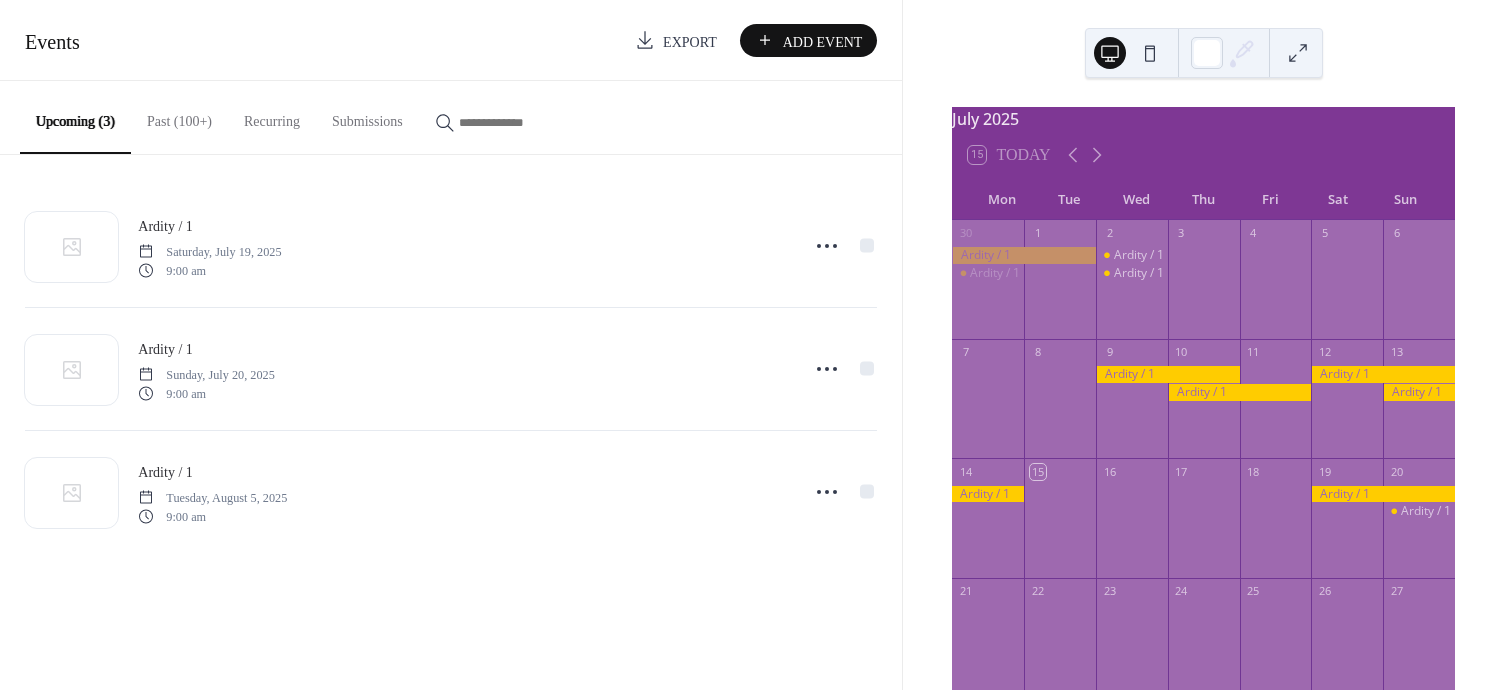 scroll, scrollTop: 0, scrollLeft: 0, axis: both 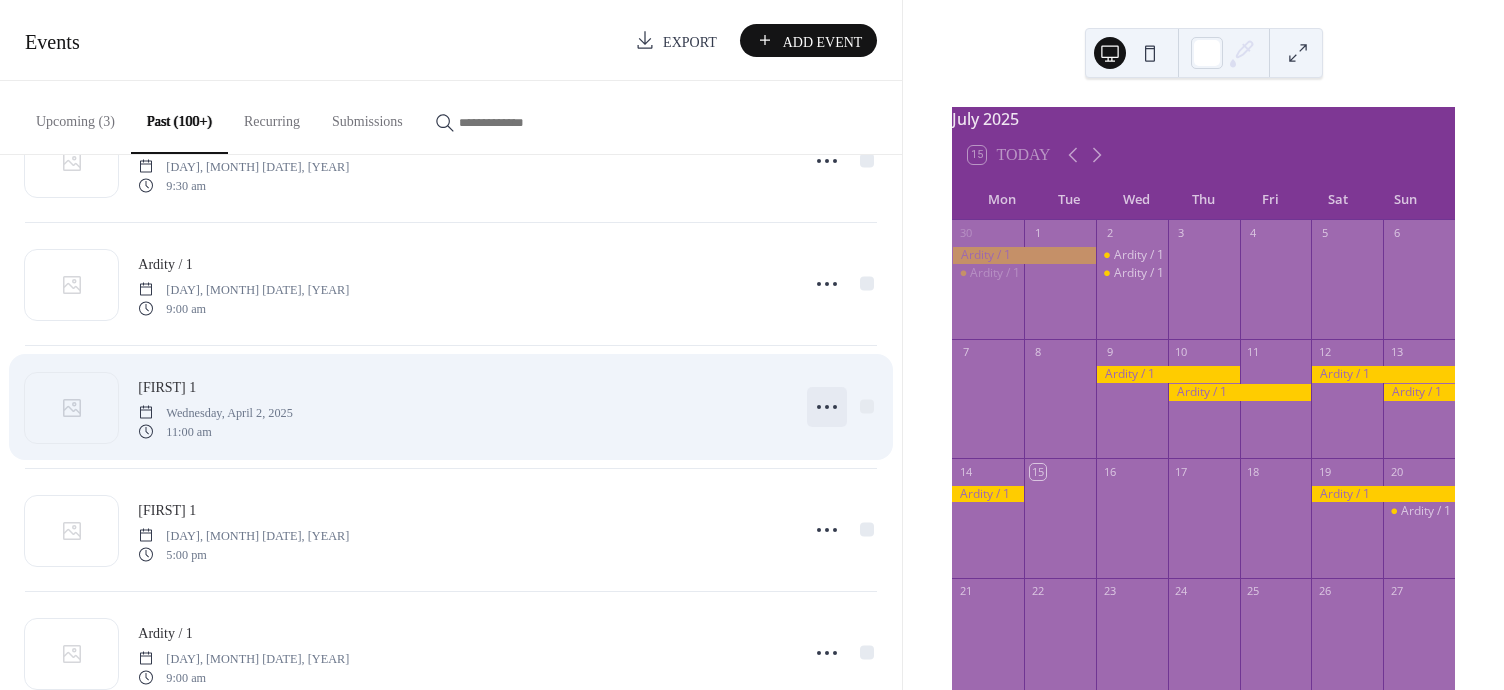 click 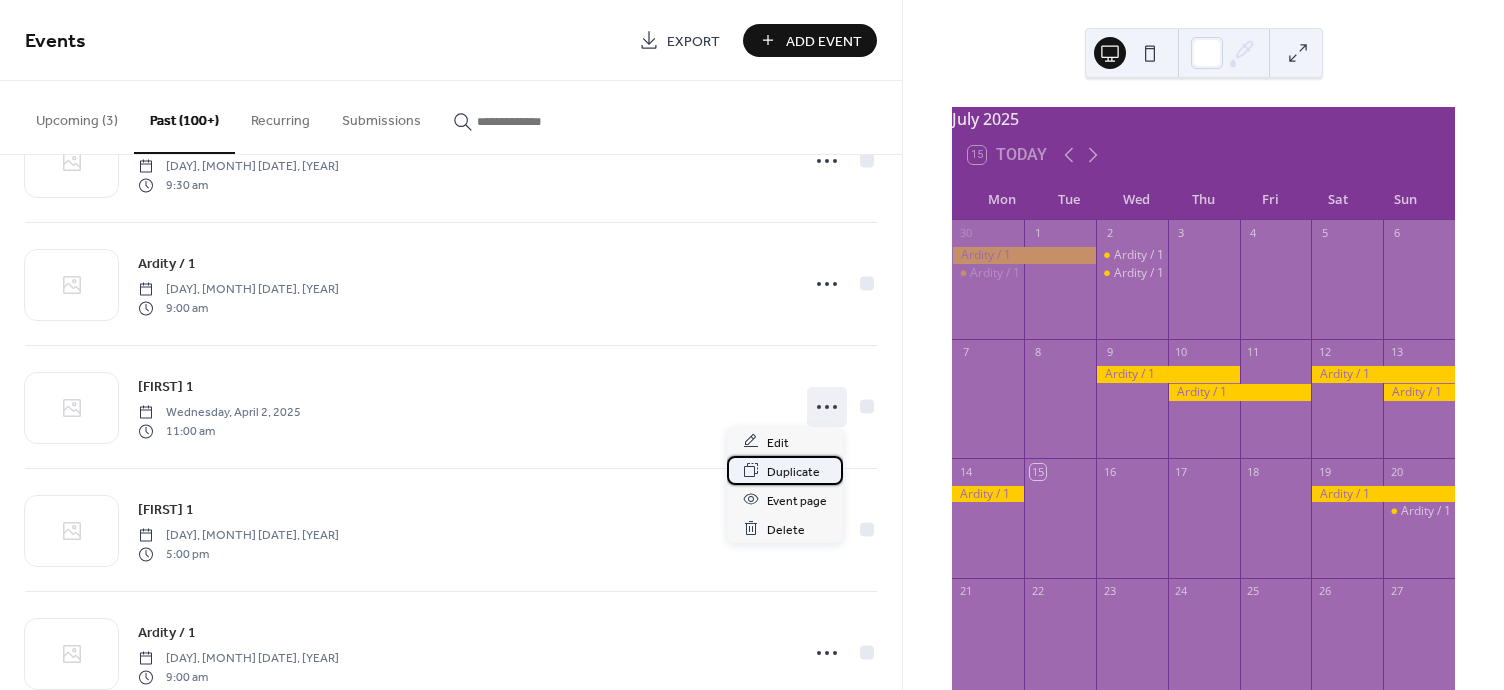 click on "Duplicate" at bounding box center (793, 471) 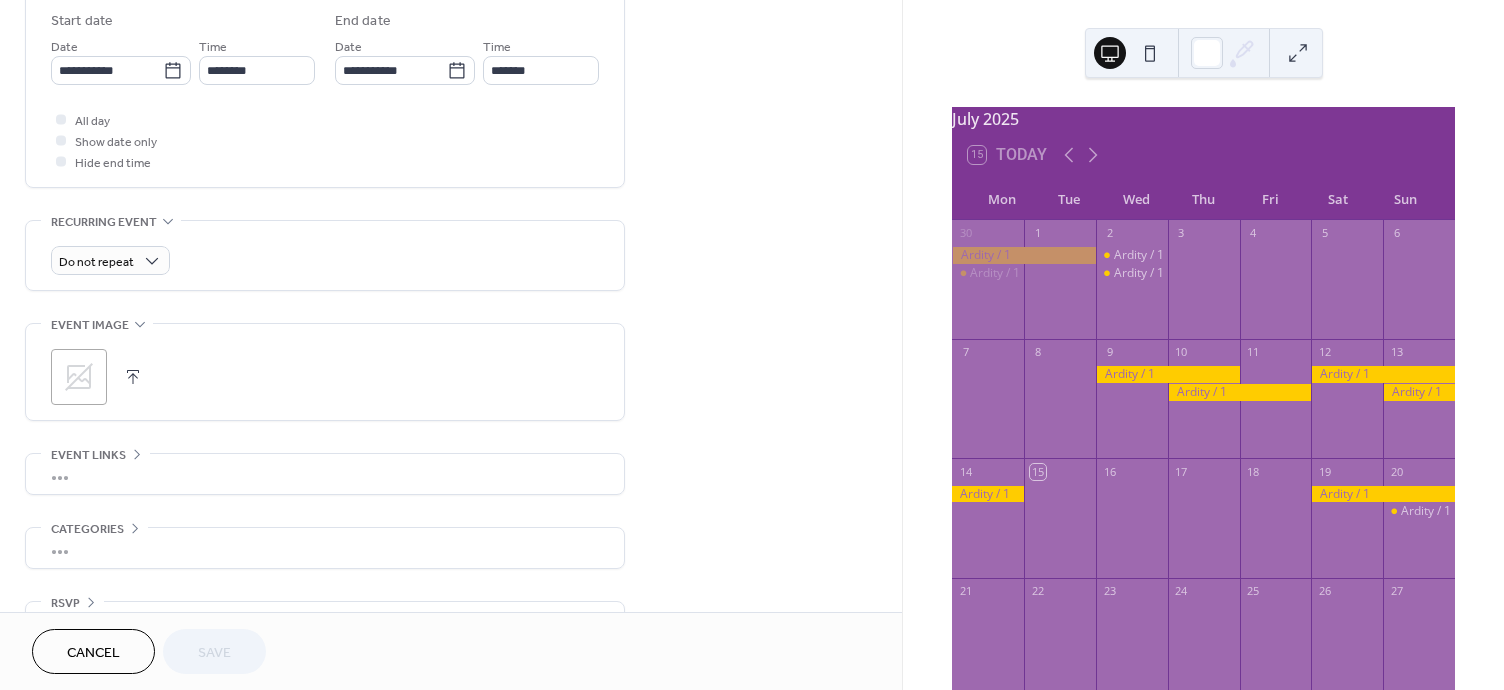 scroll, scrollTop: 400, scrollLeft: 0, axis: vertical 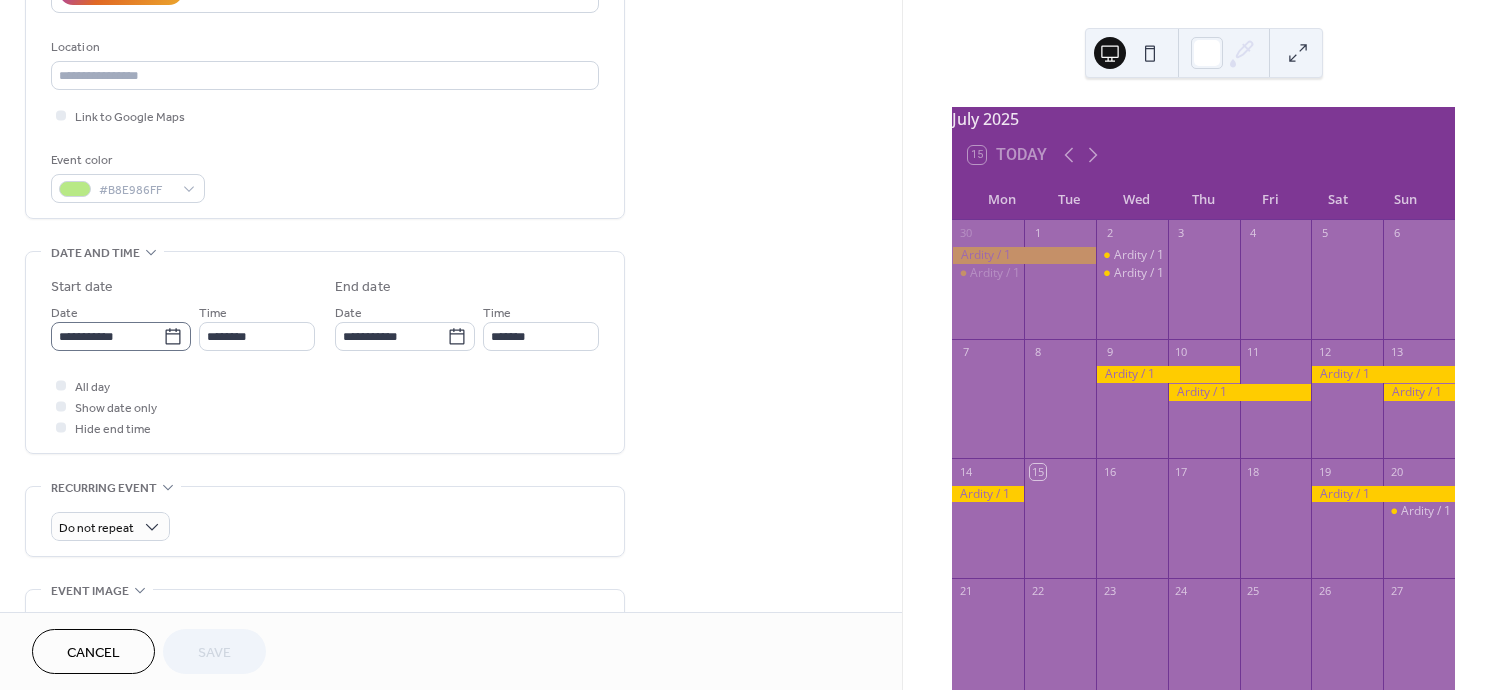click 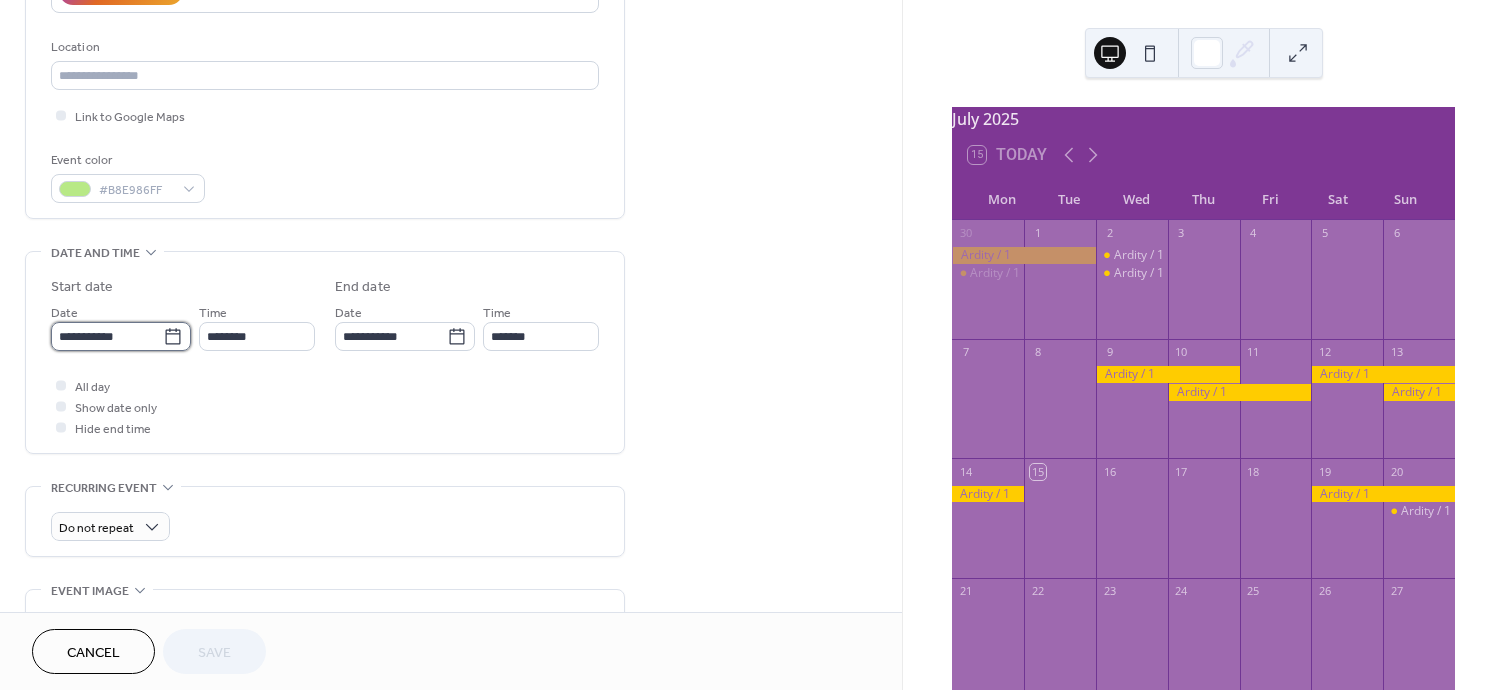 click on "**********" at bounding box center (107, 336) 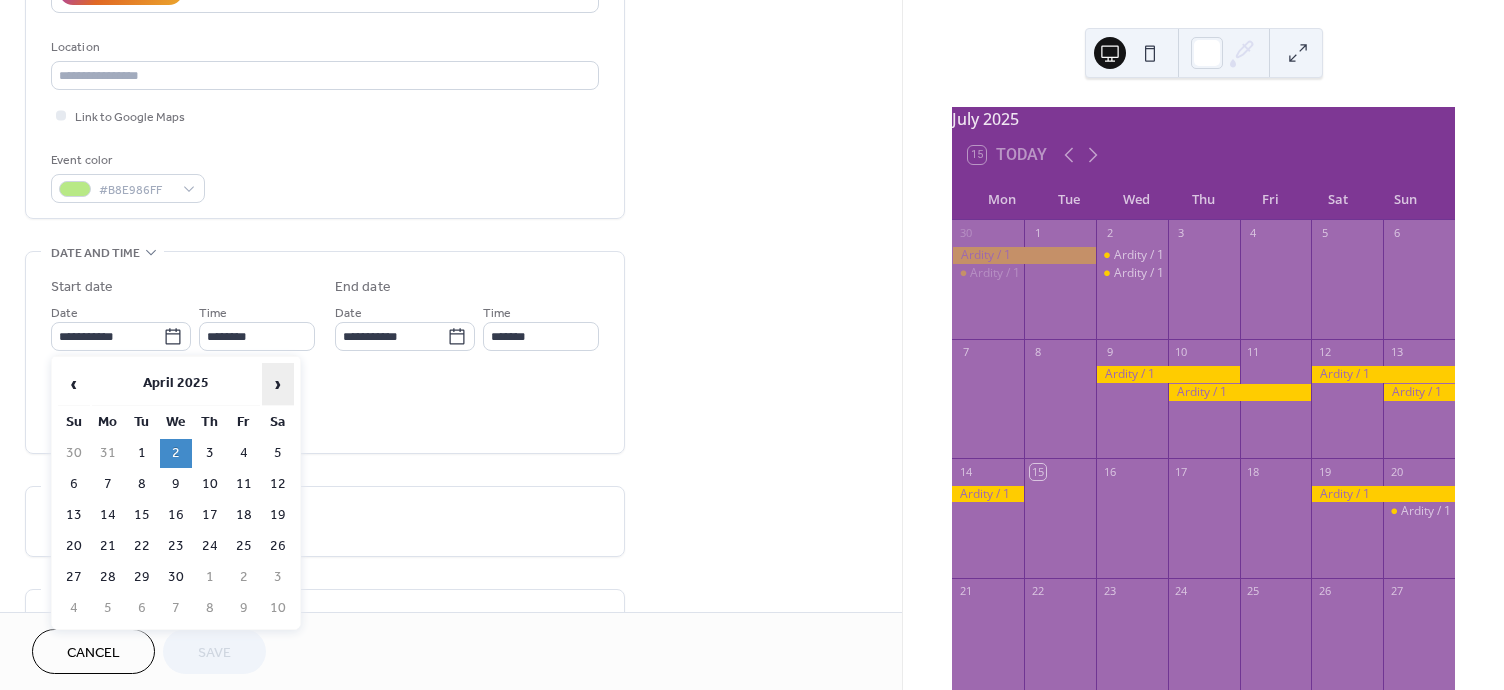 click on "›" at bounding box center (278, 384) 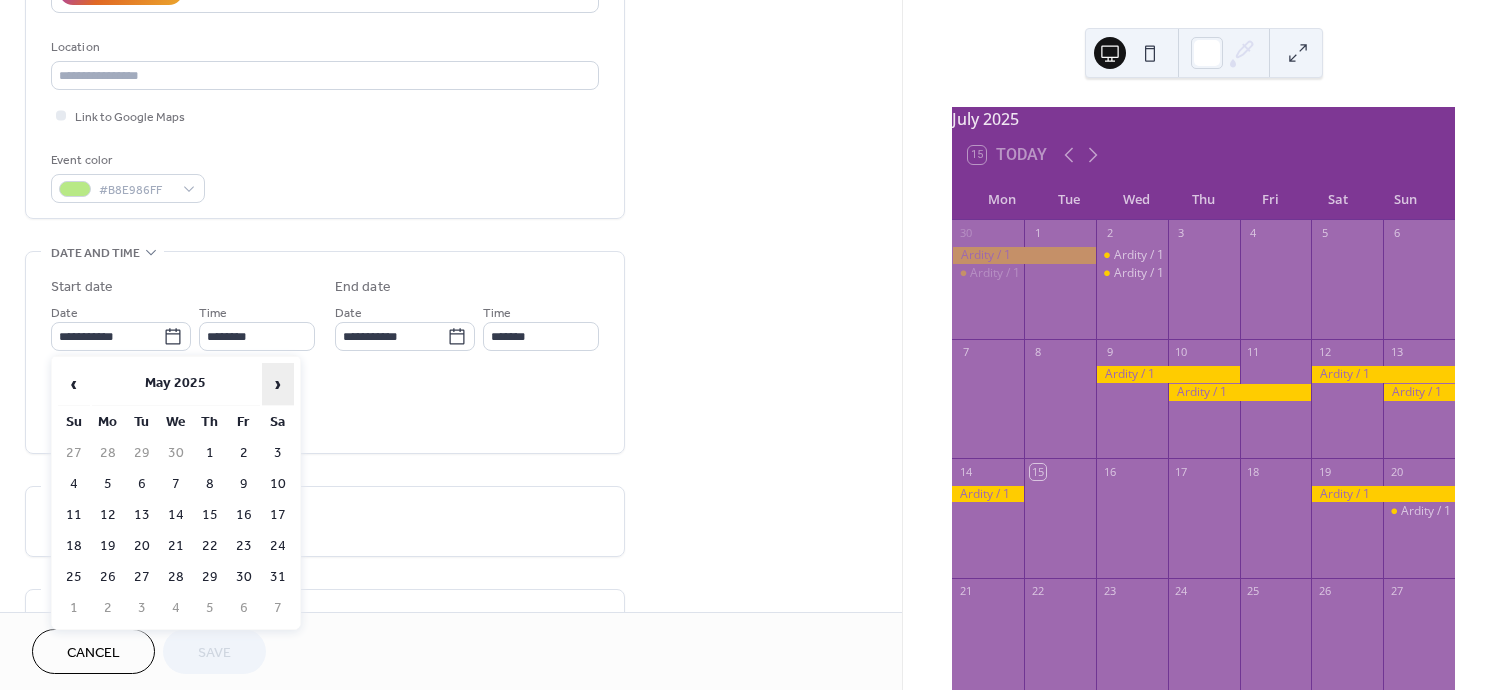 click on "›" at bounding box center (278, 384) 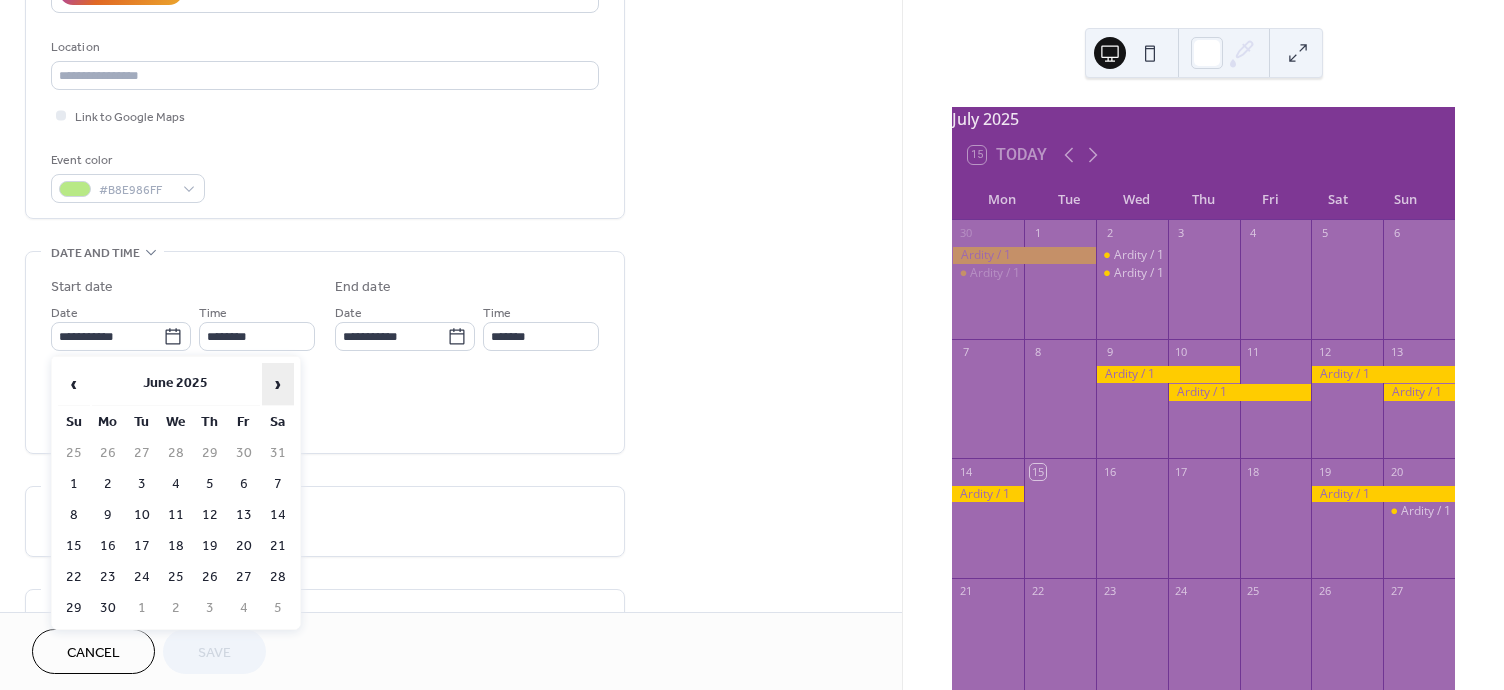 click on "›" at bounding box center [278, 384] 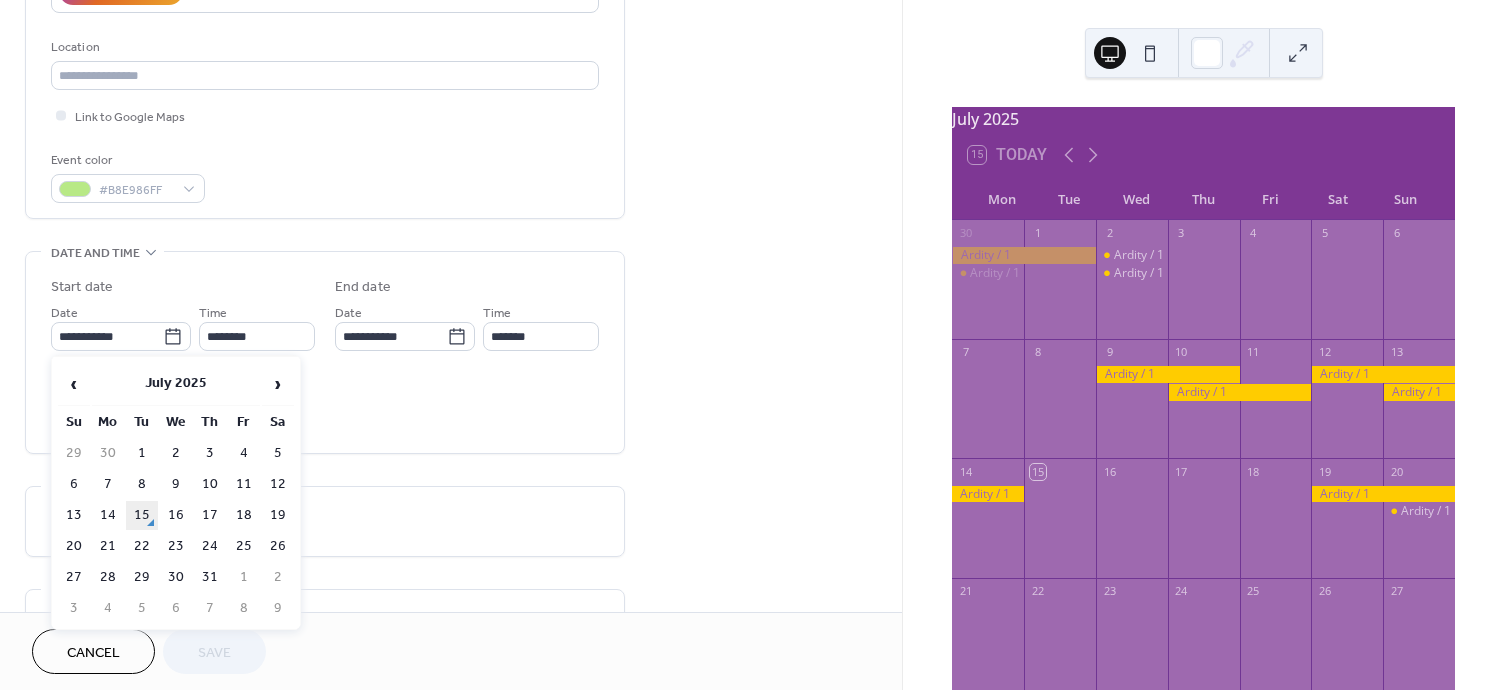 click on "15" at bounding box center [142, 515] 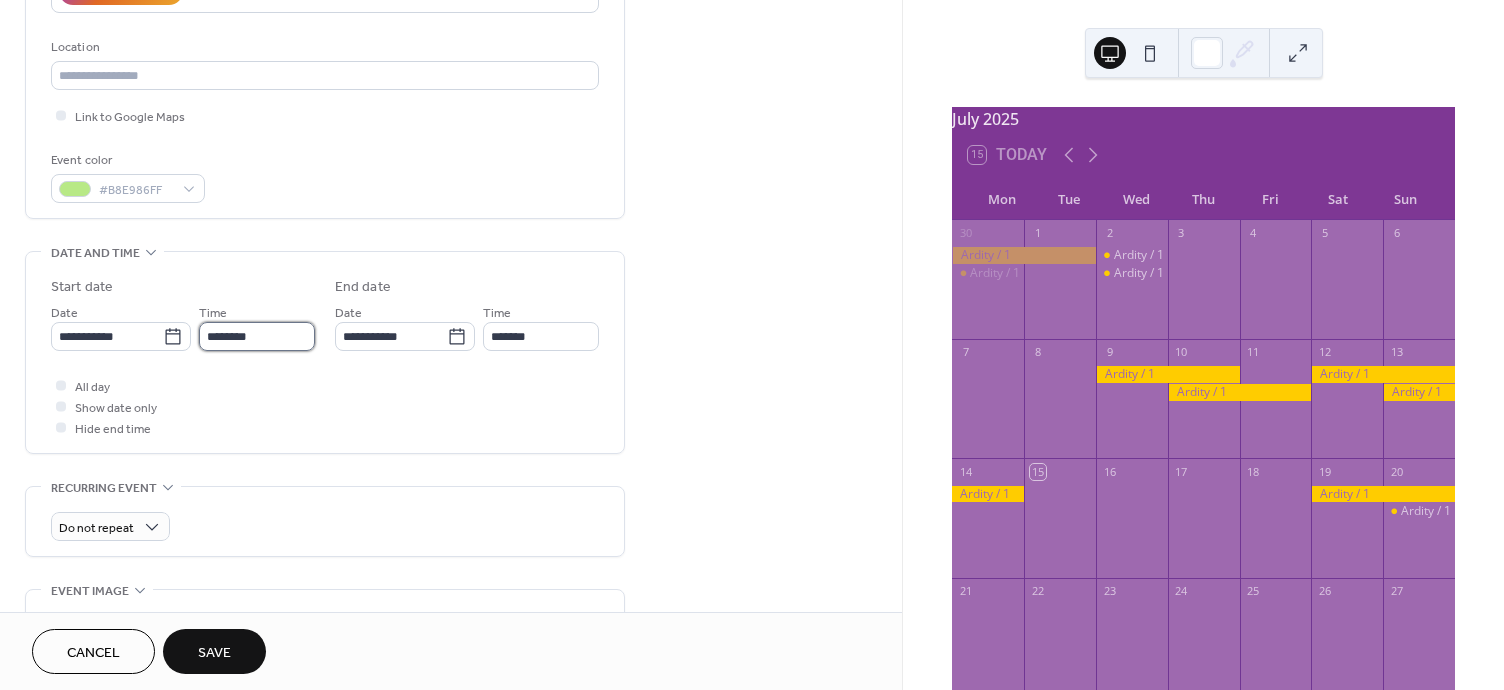 click on "********" at bounding box center (257, 336) 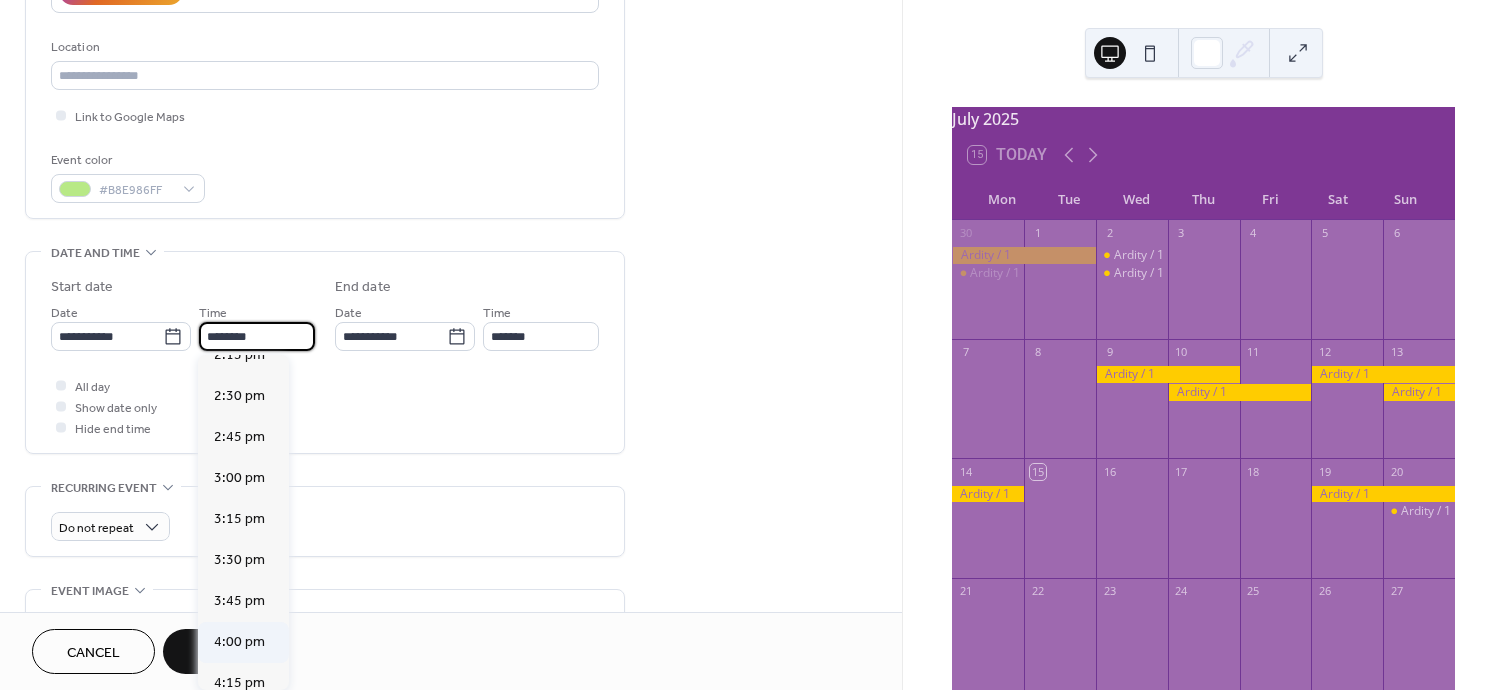 scroll, scrollTop: 2757, scrollLeft: 0, axis: vertical 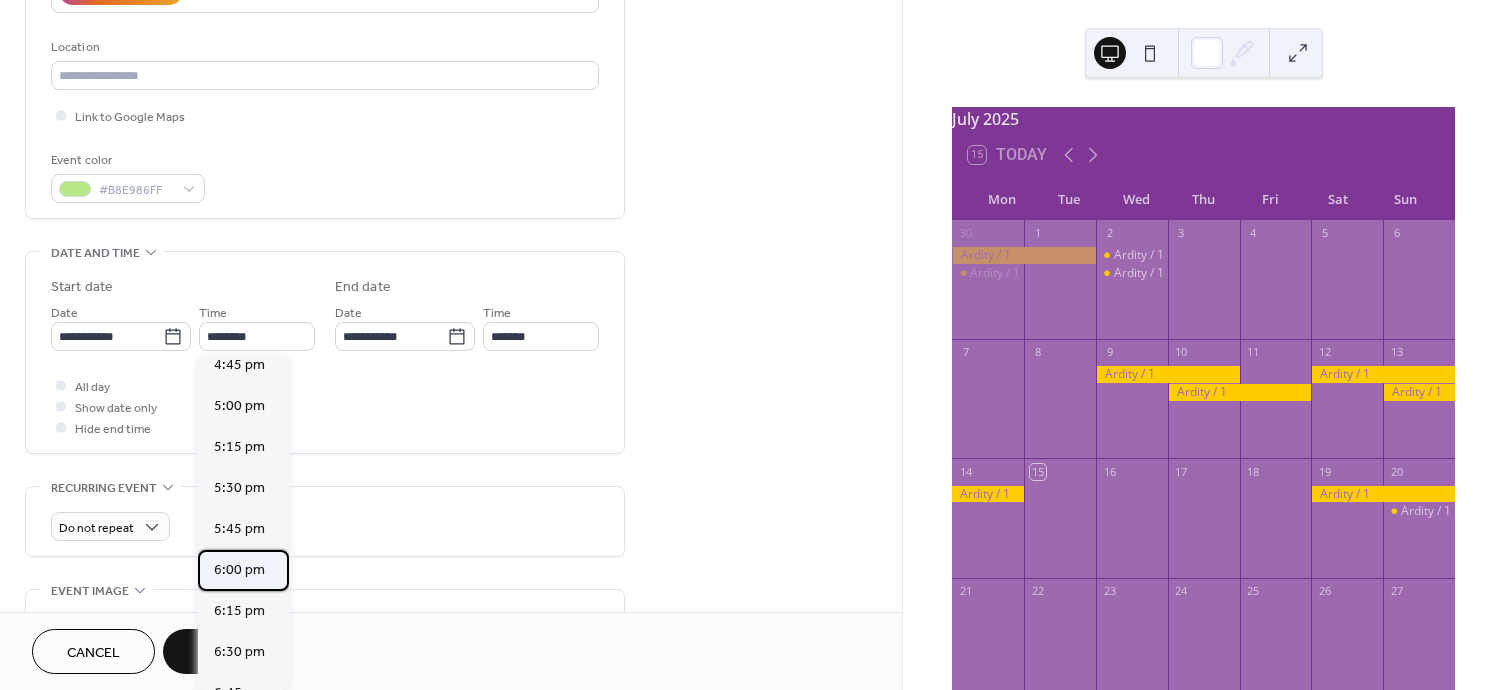 click on "6:00 pm" at bounding box center (239, 569) 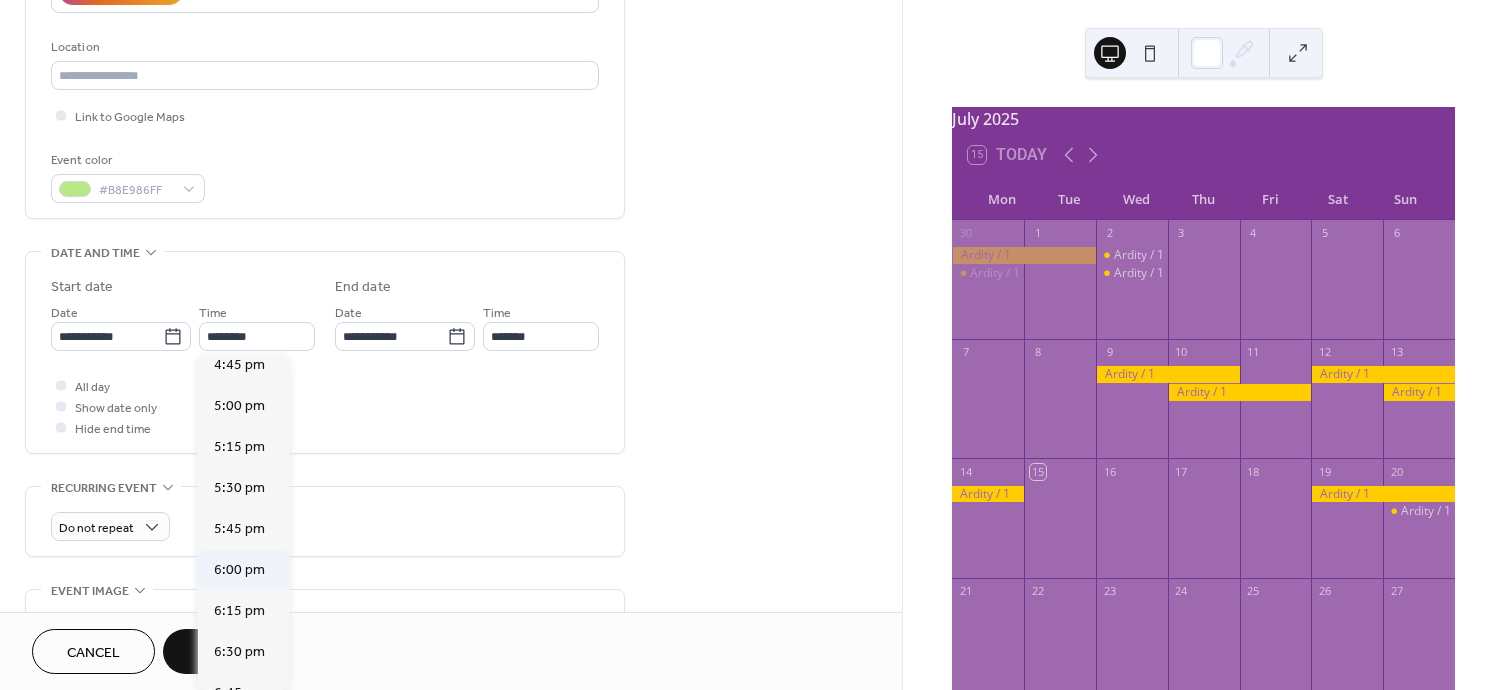 type on "*******" 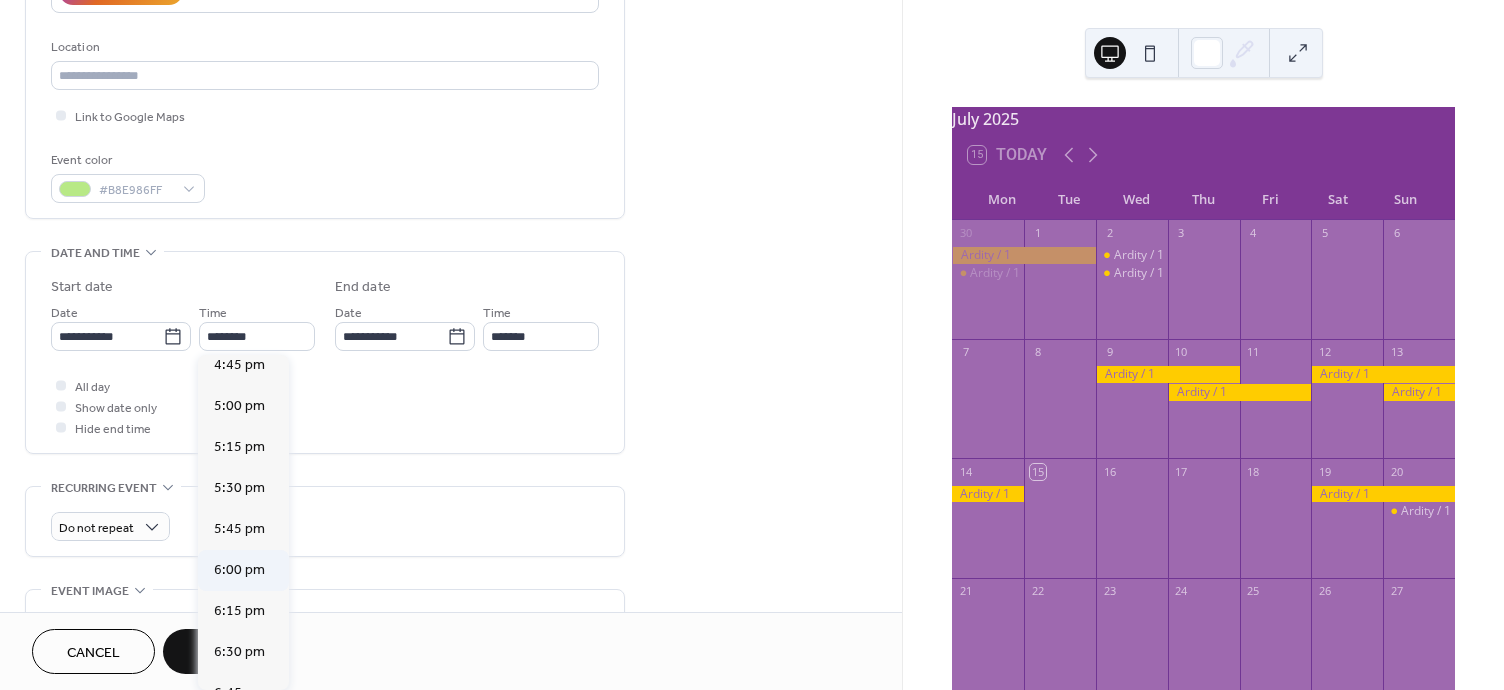 type on "*******" 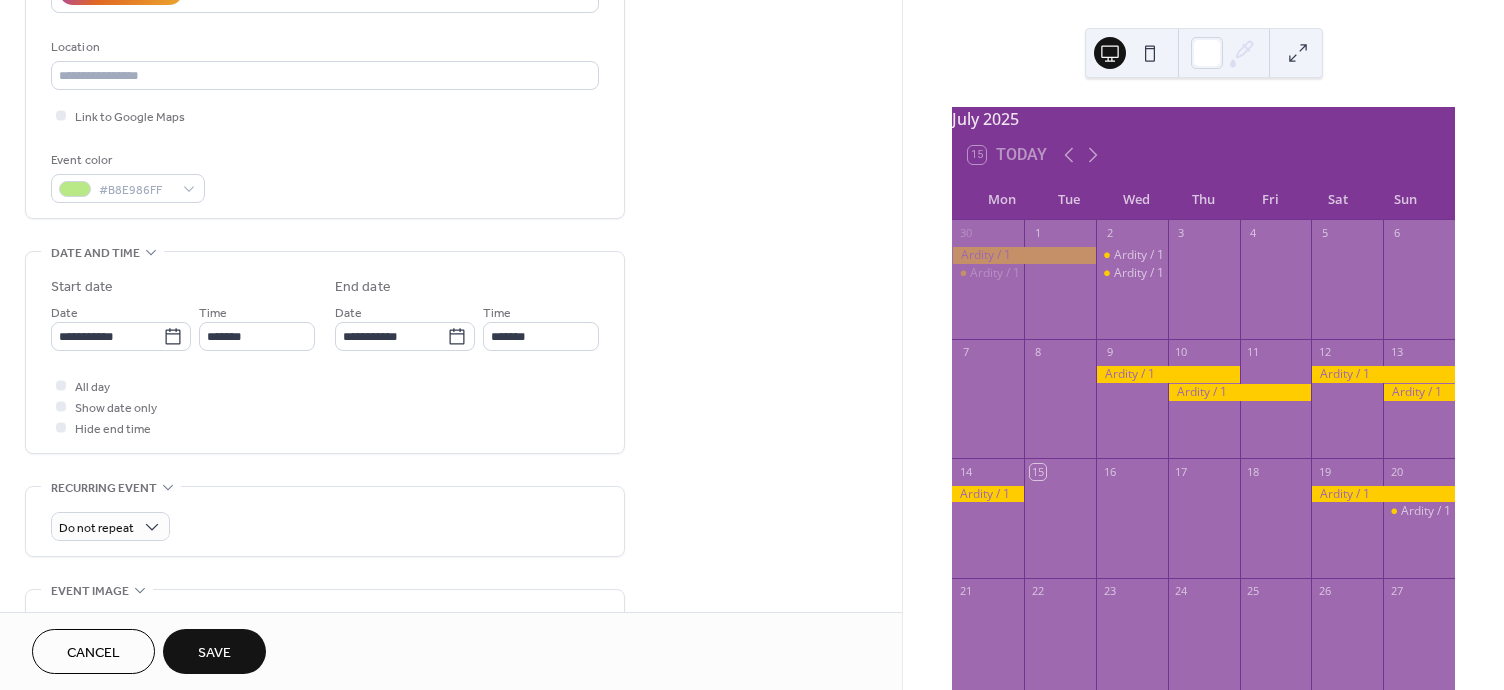 click on "Save" at bounding box center [214, 653] 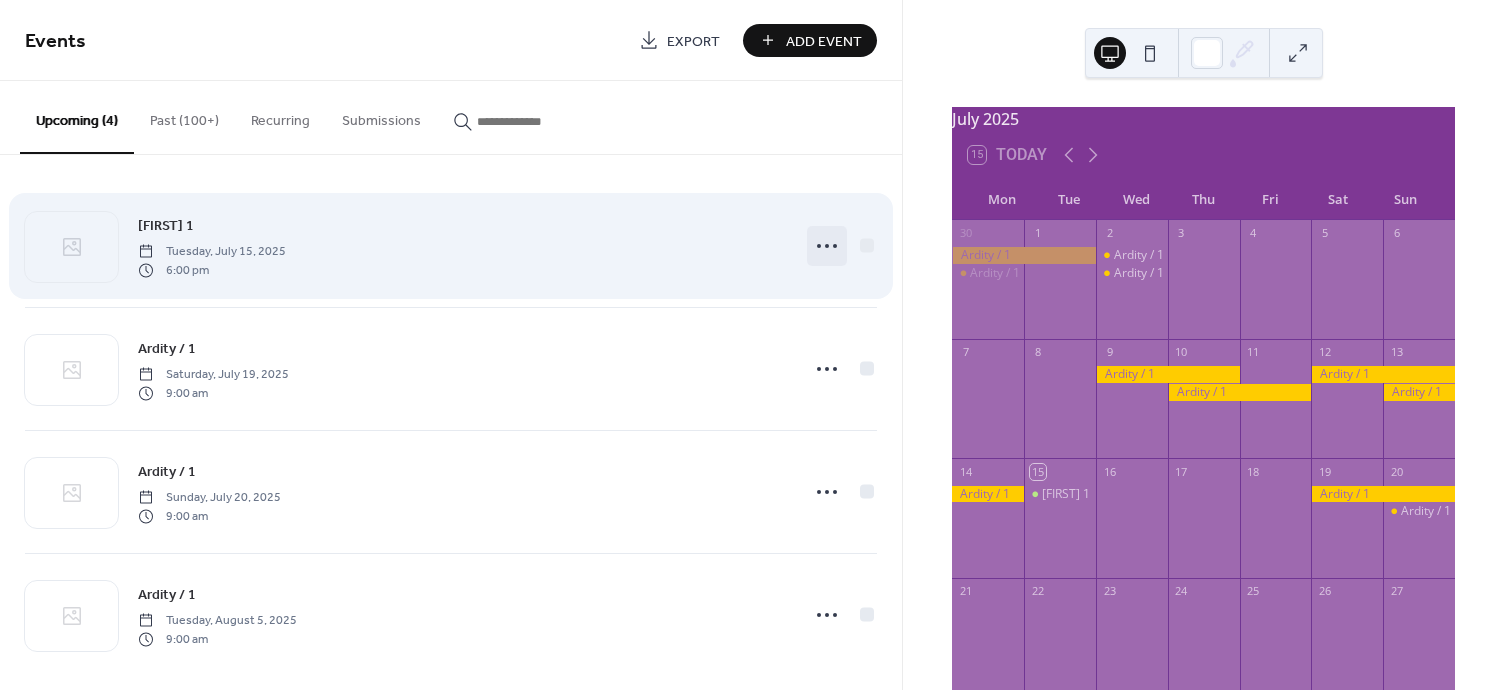 click 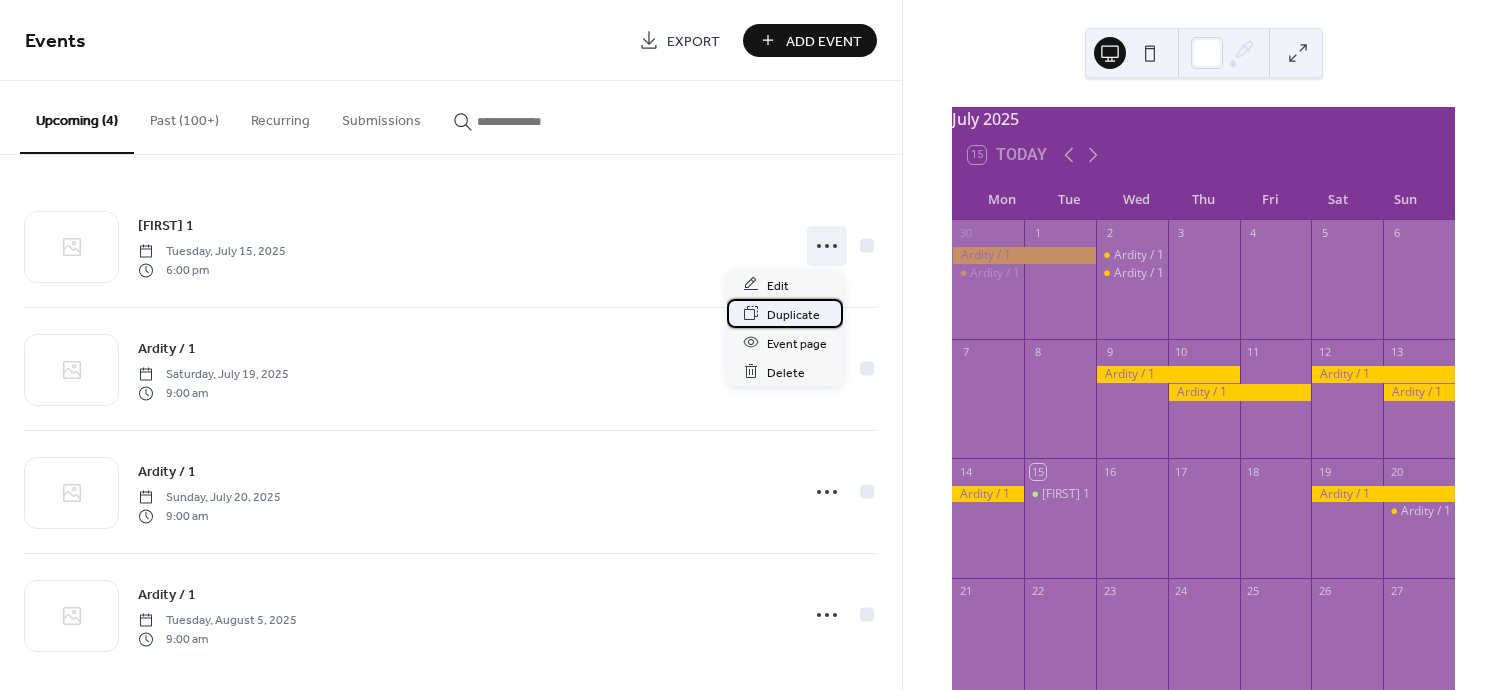 click on "Duplicate" at bounding box center (793, 314) 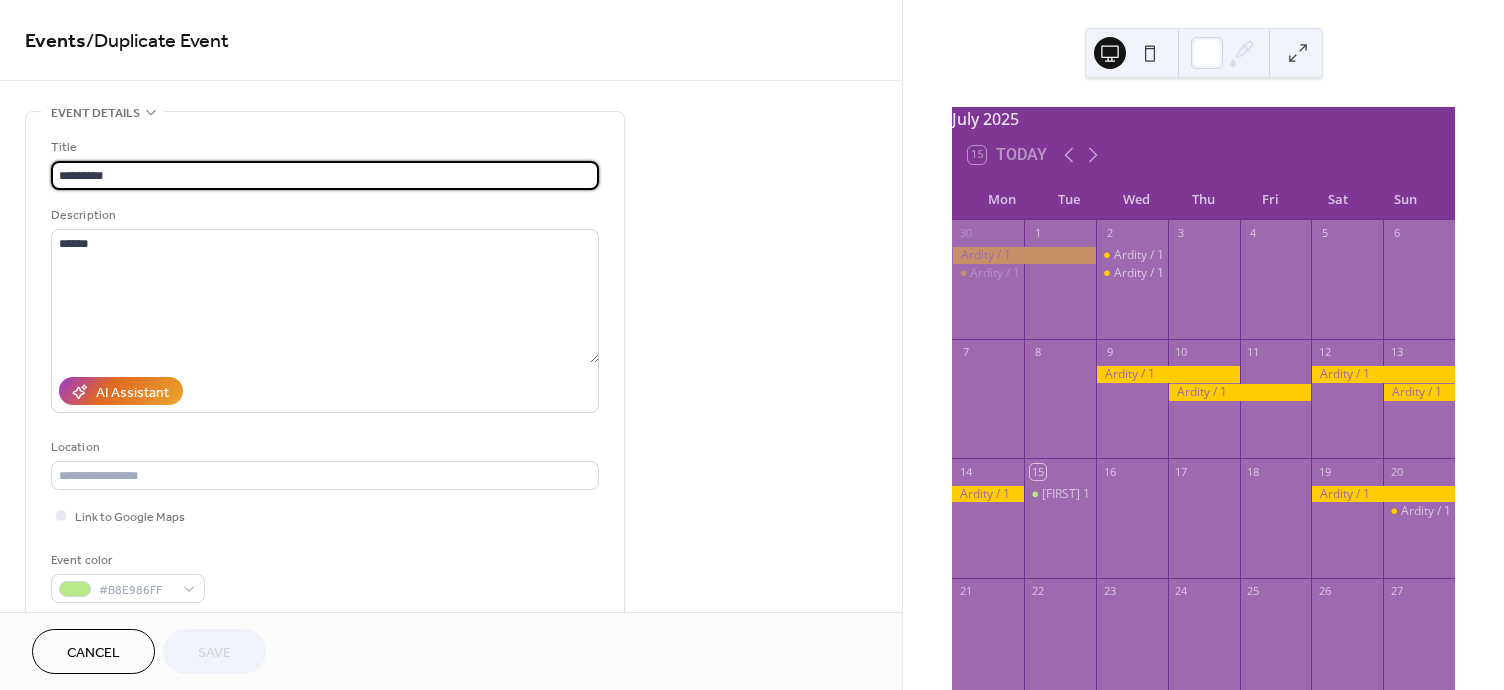 scroll, scrollTop: 400, scrollLeft: 0, axis: vertical 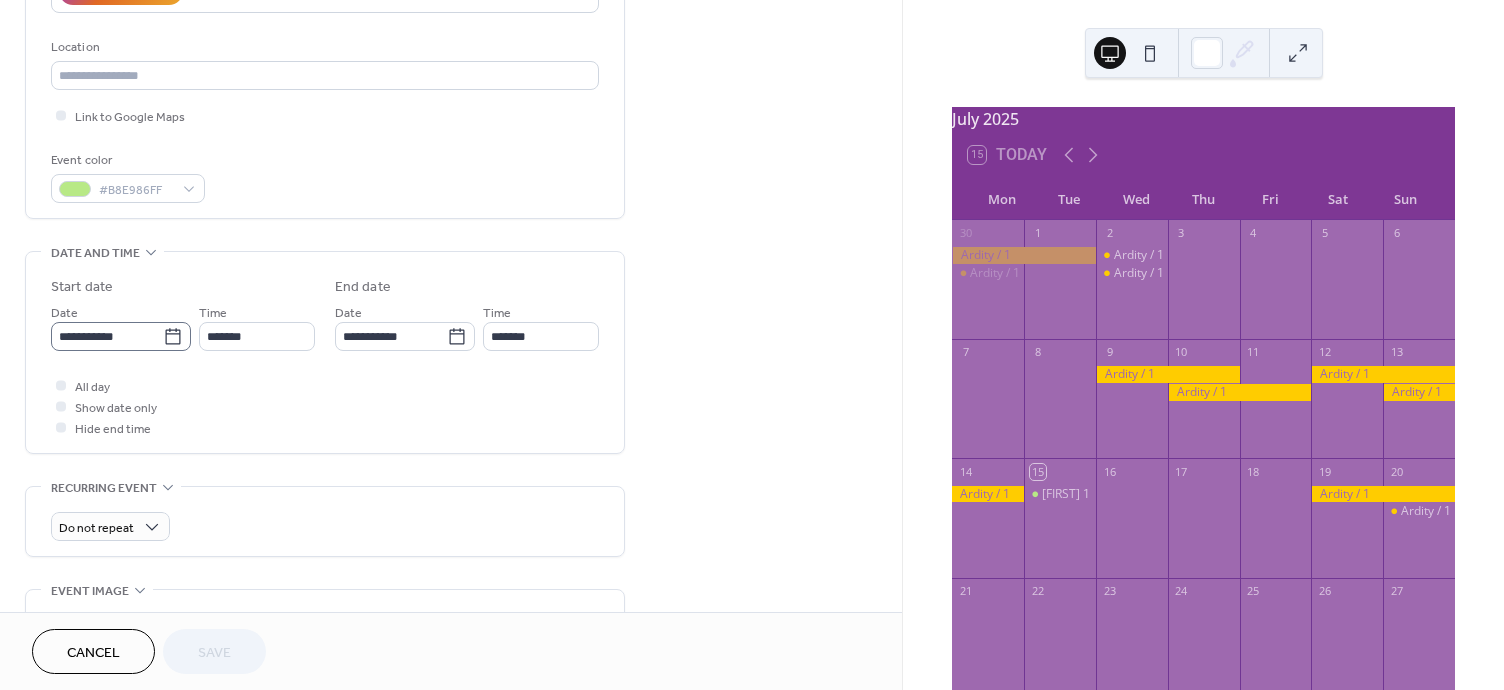 click 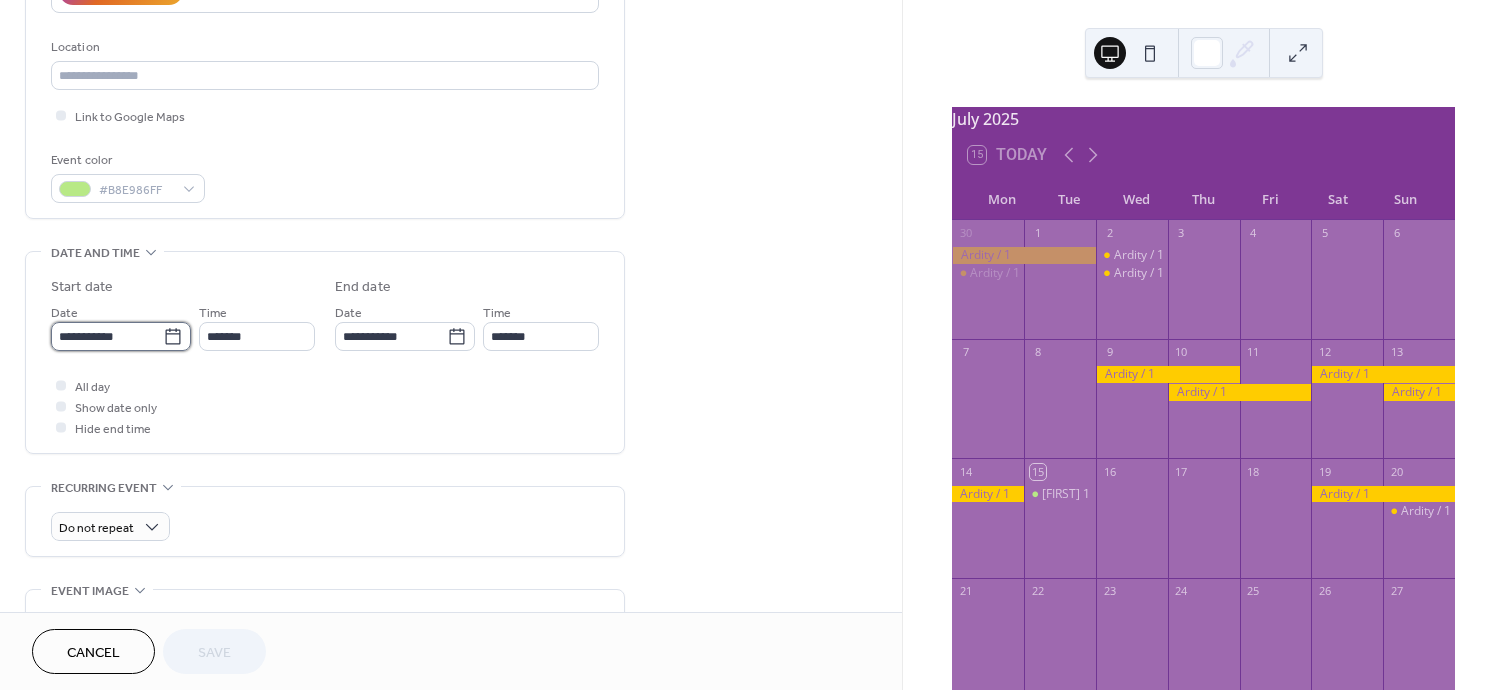 click on "**********" at bounding box center [107, 336] 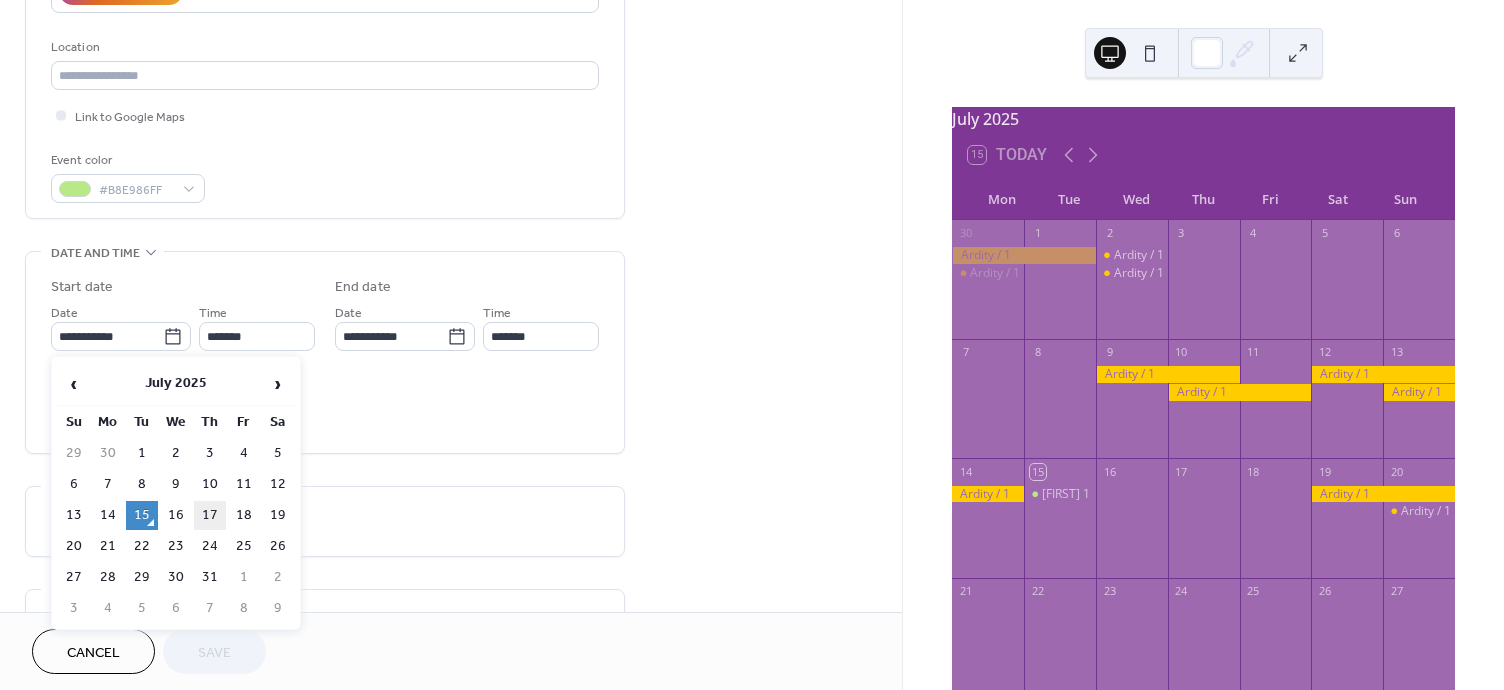 click on "17" at bounding box center [210, 515] 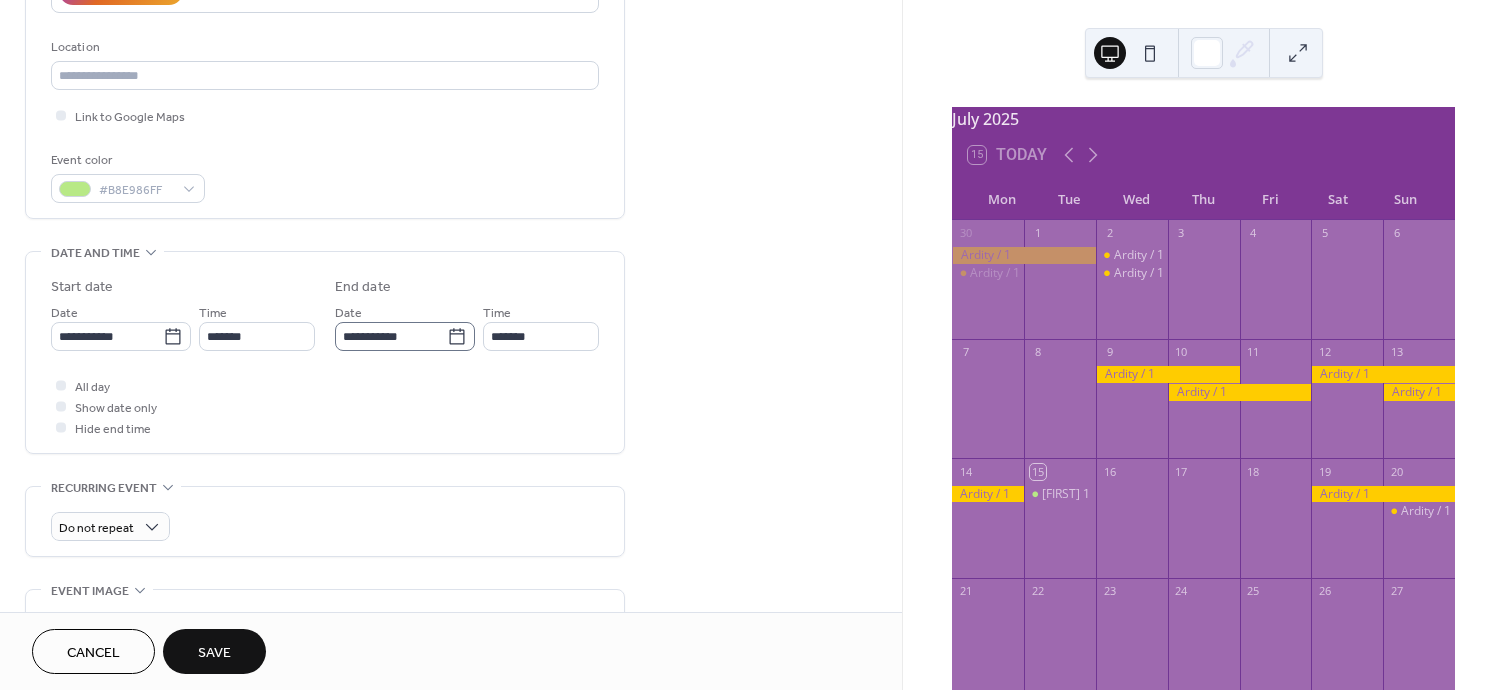 click 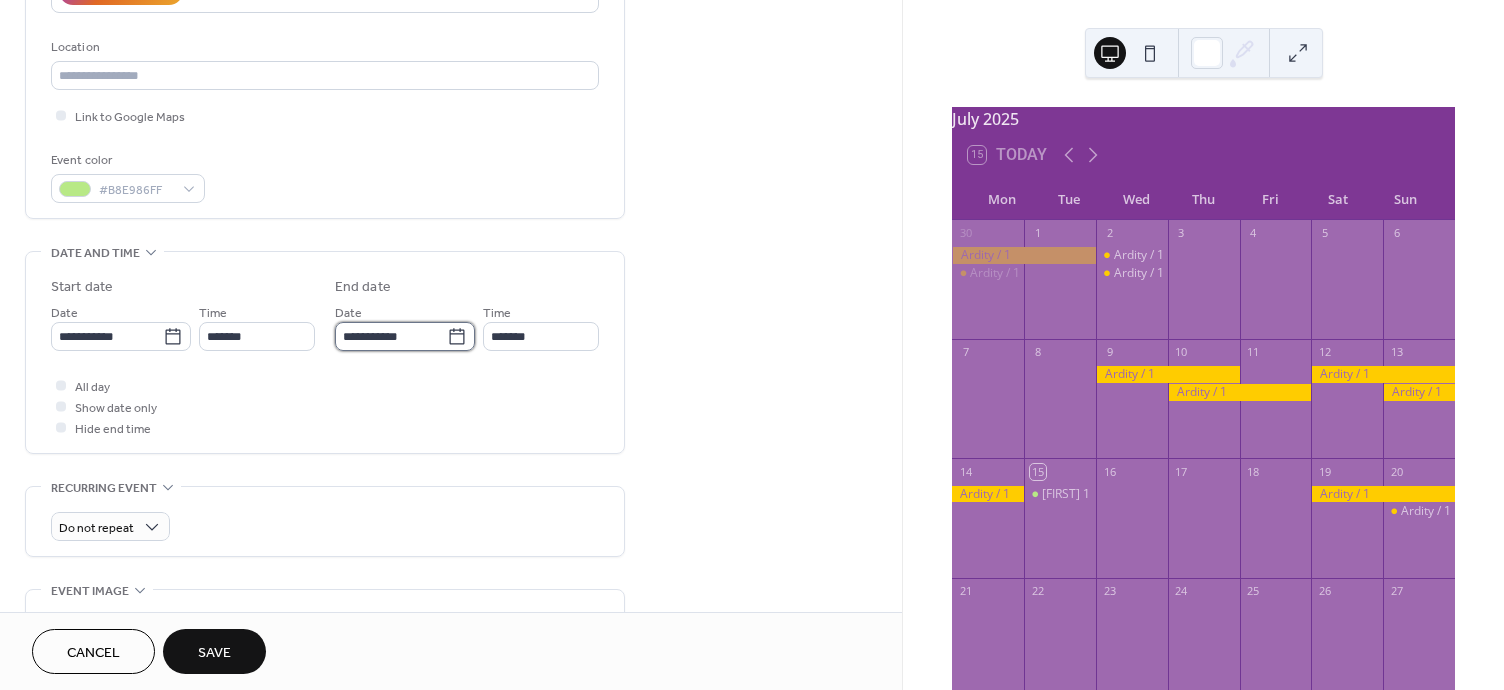 click on "**********" at bounding box center [391, 336] 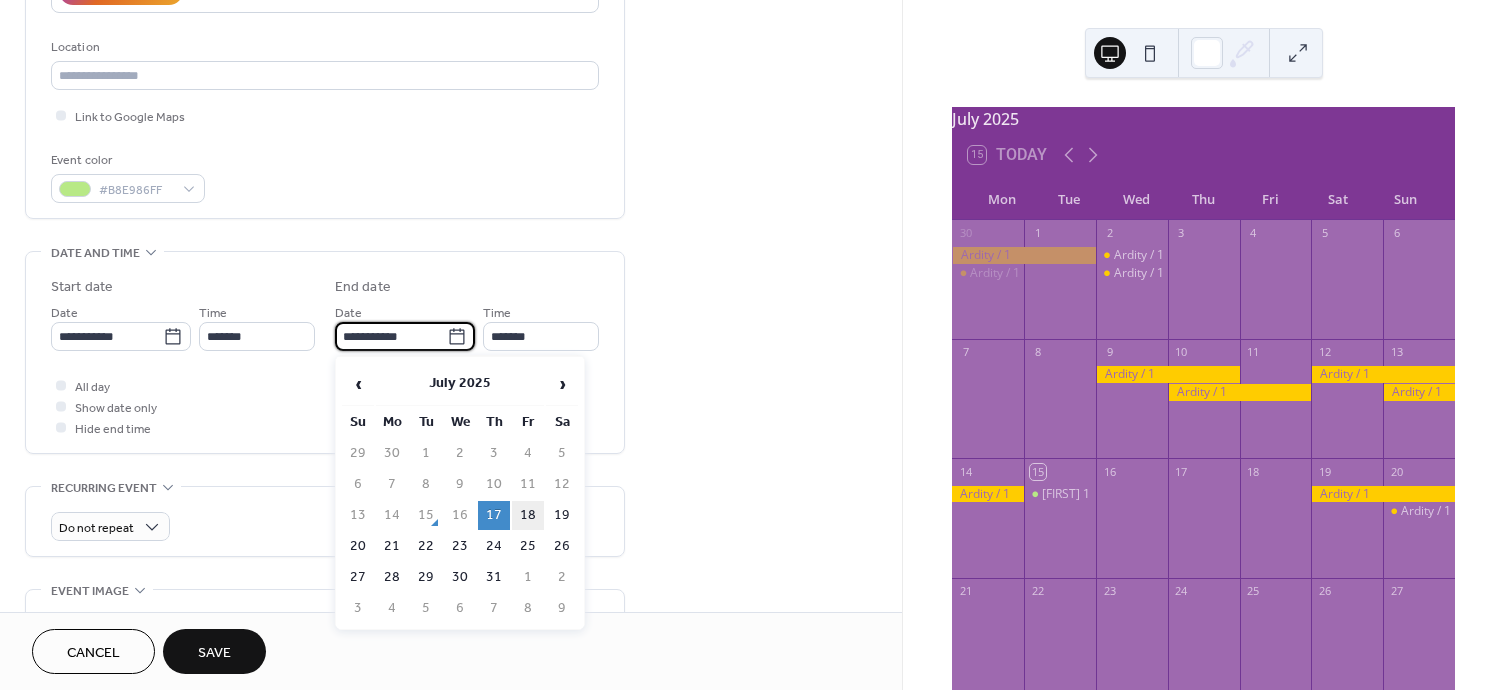 click on "18" at bounding box center [528, 515] 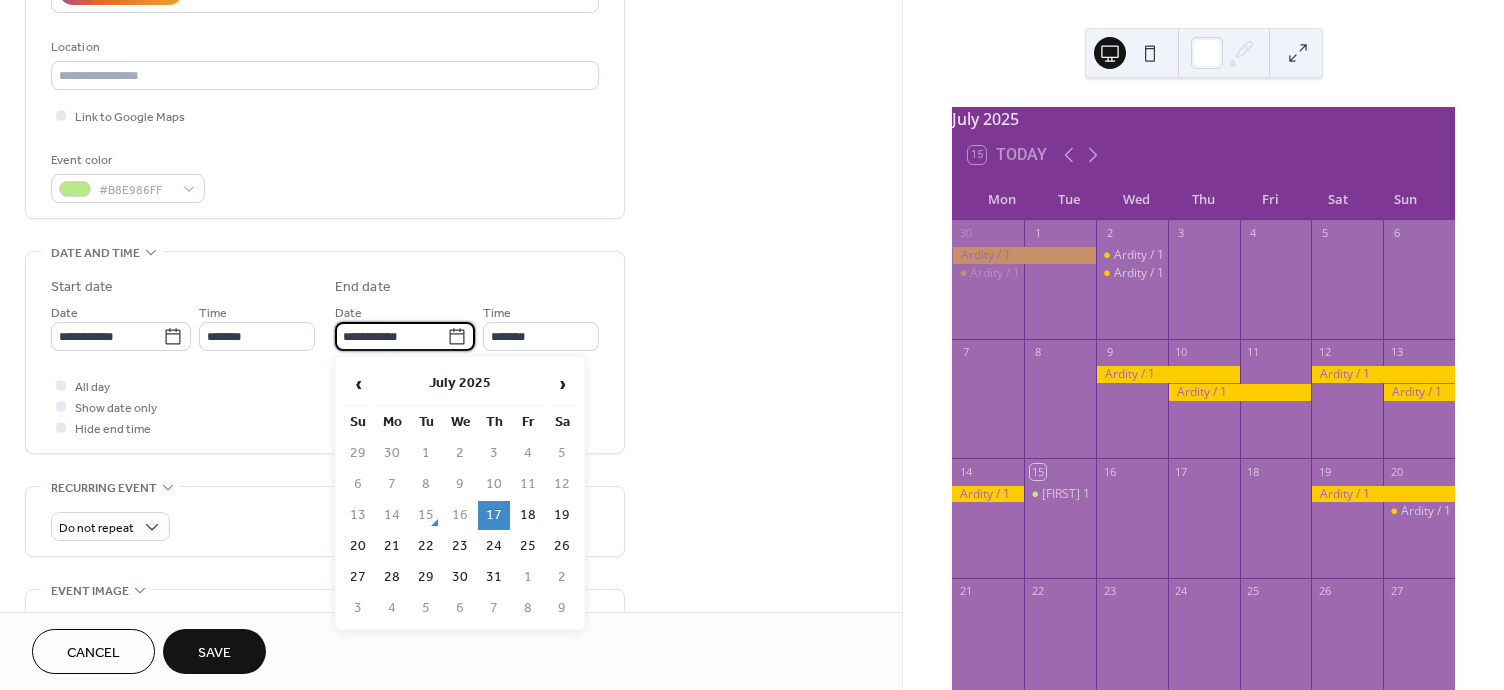 type on "**********" 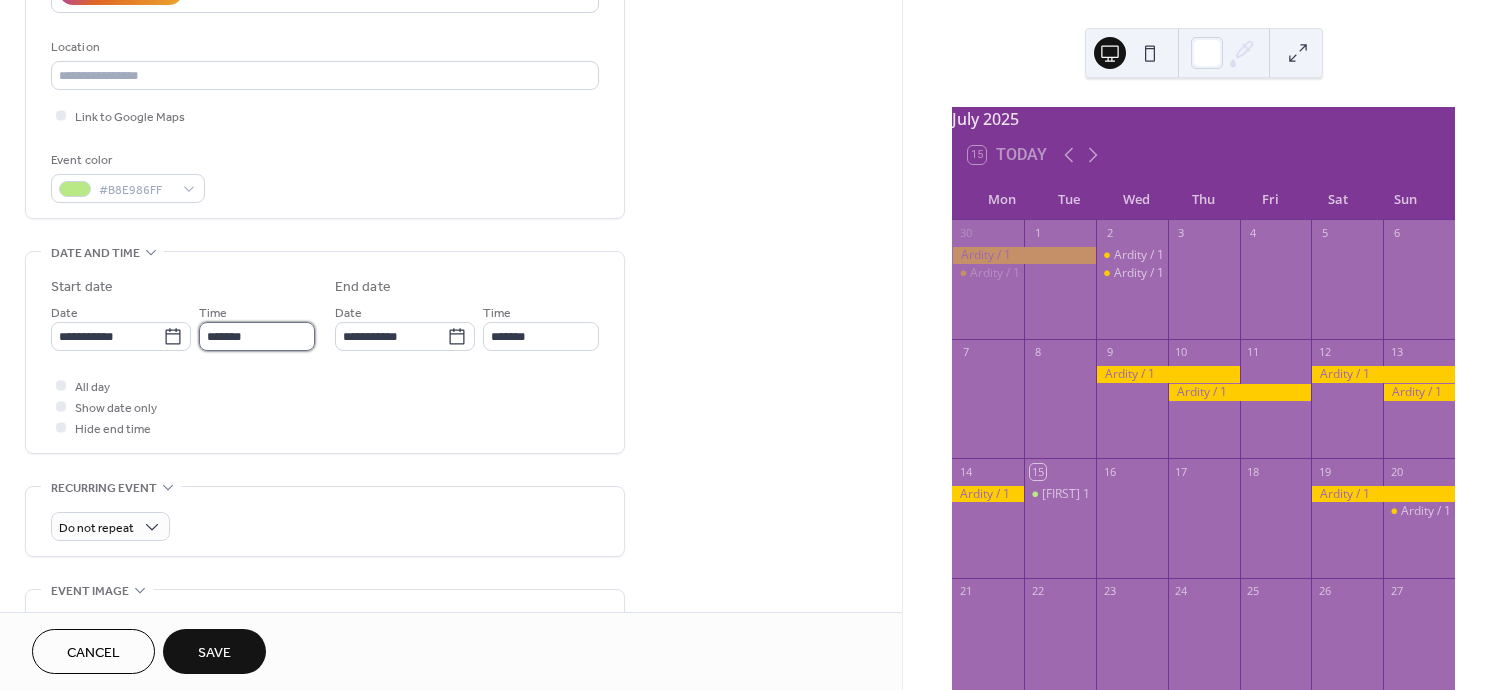 click on "*******" at bounding box center (257, 336) 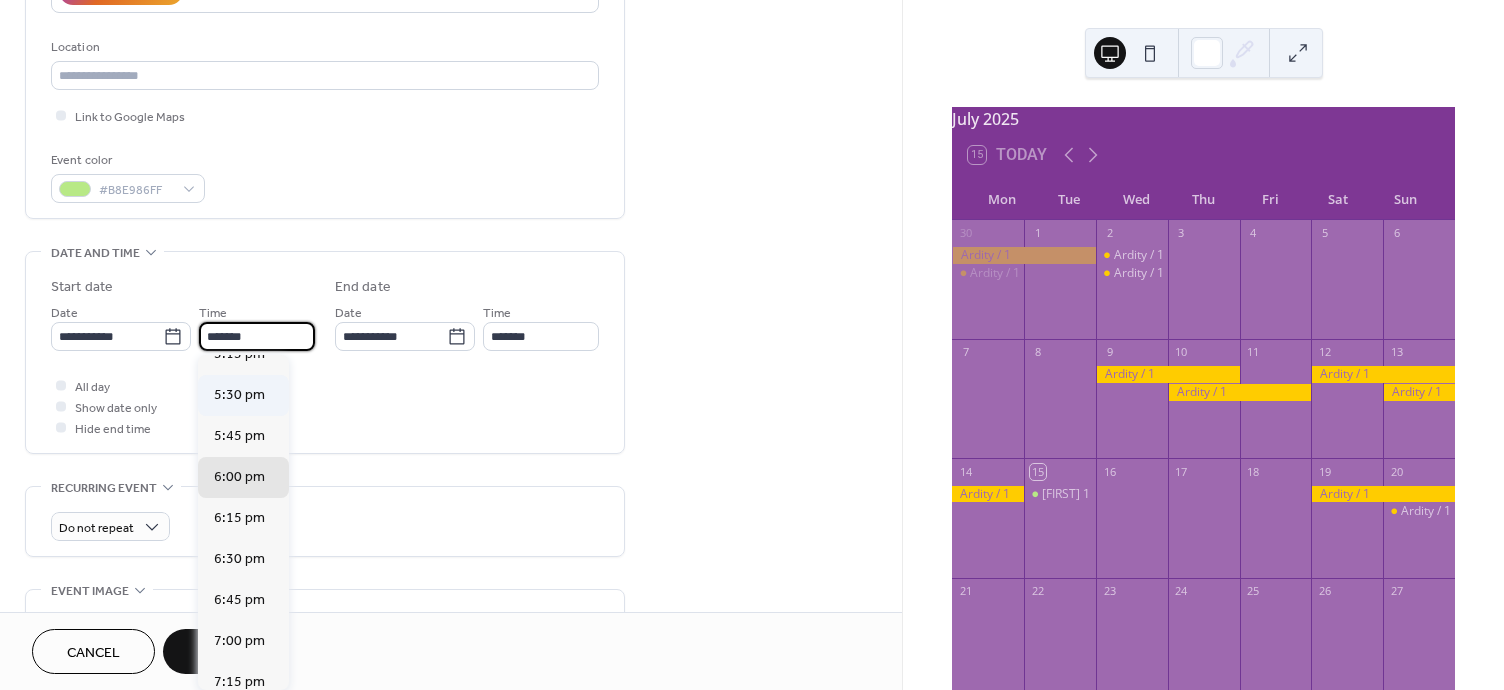 scroll, scrollTop: 2584, scrollLeft: 0, axis: vertical 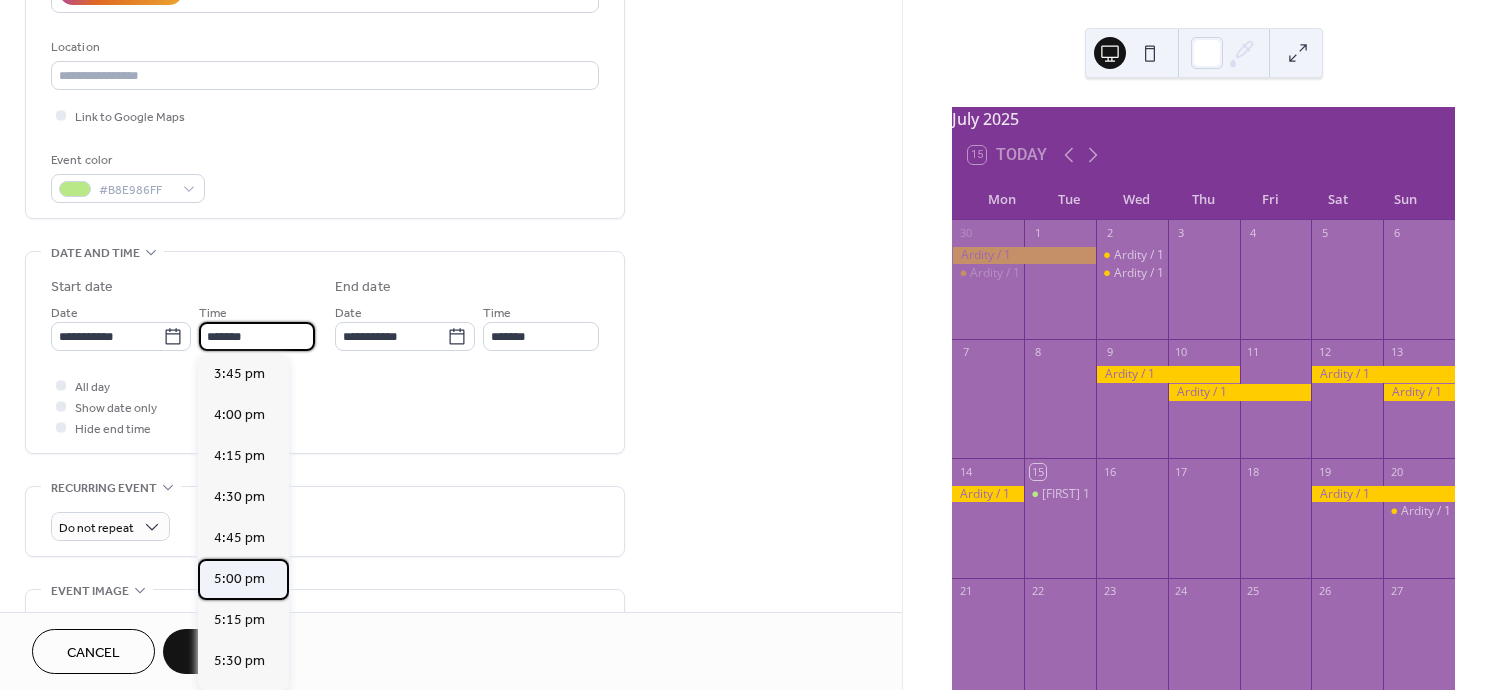 click on "5:00 pm" at bounding box center (239, 578) 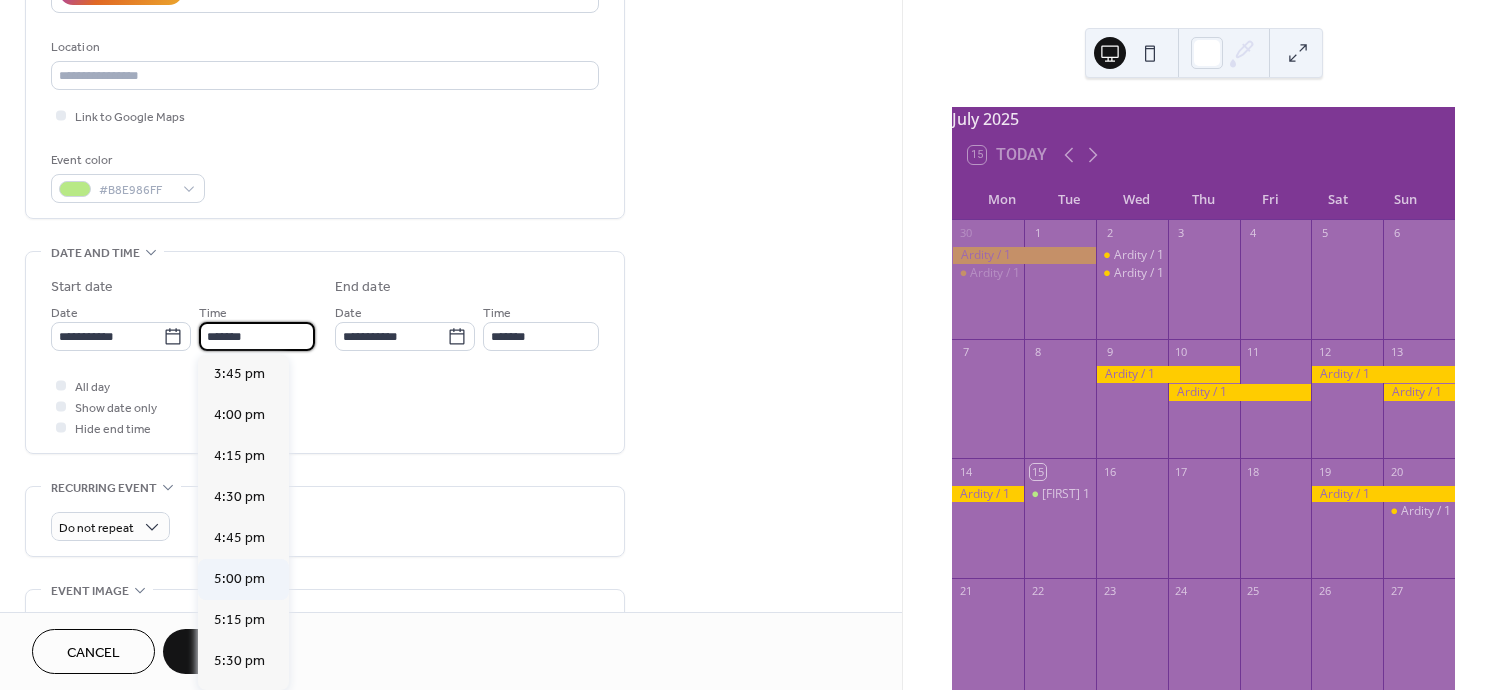 type on "*******" 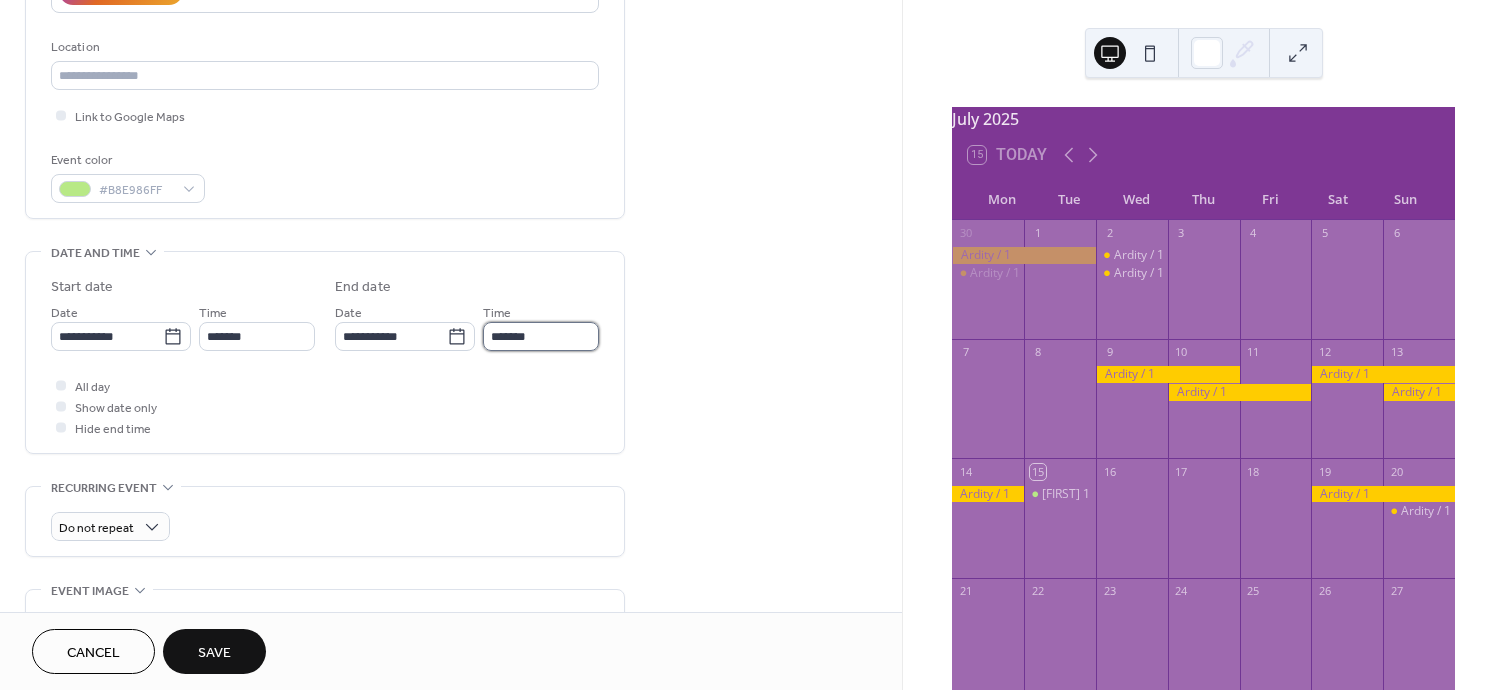 click on "*******" at bounding box center (541, 336) 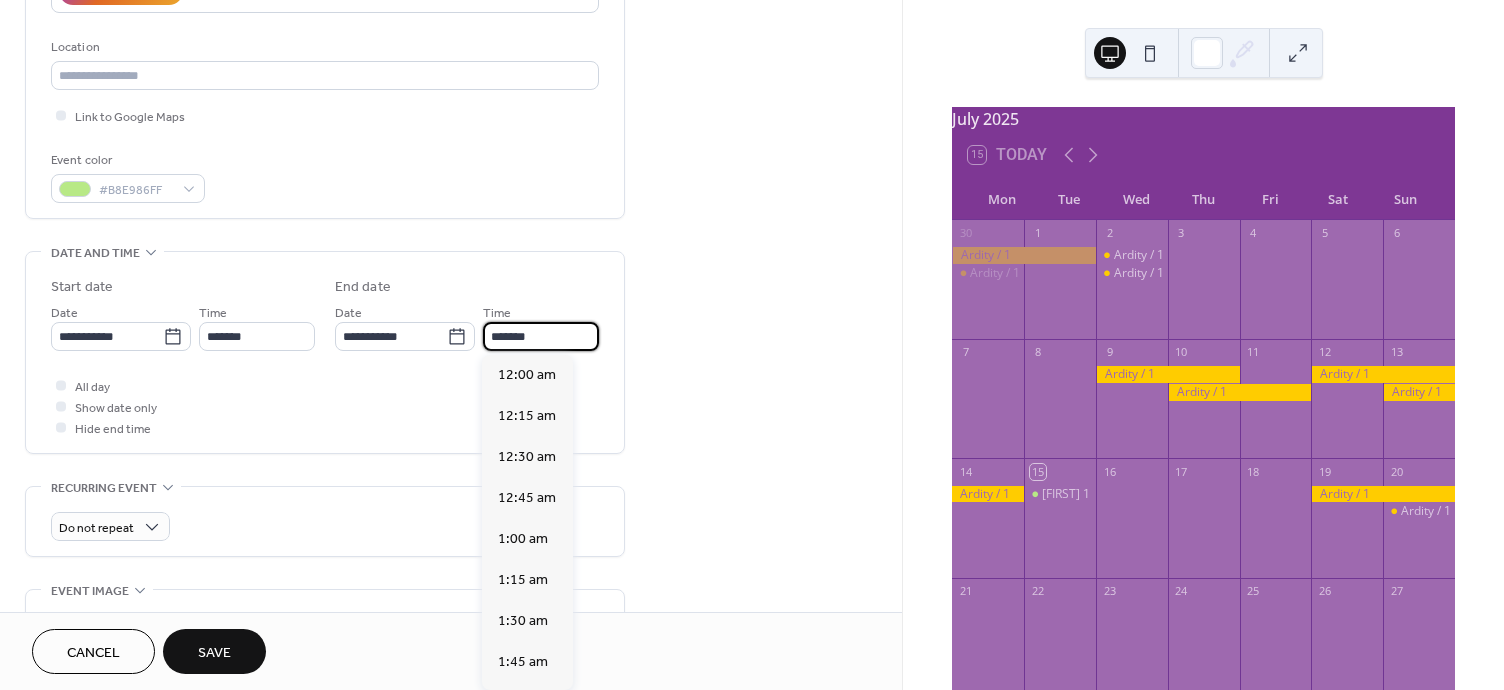 scroll, scrollTop: 3315, scrollLeft: 0, axis: vertical 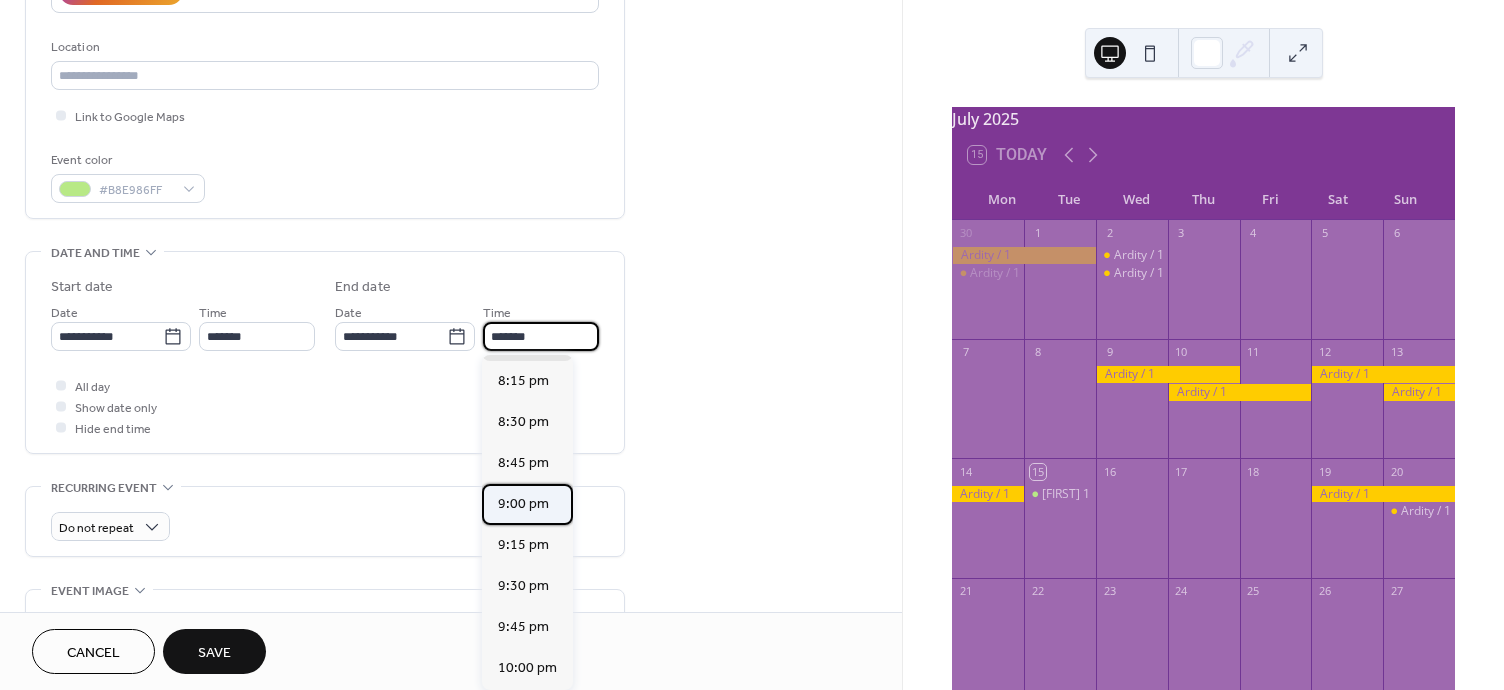 click on "9:00 pm" at bounding box center (523, 503) 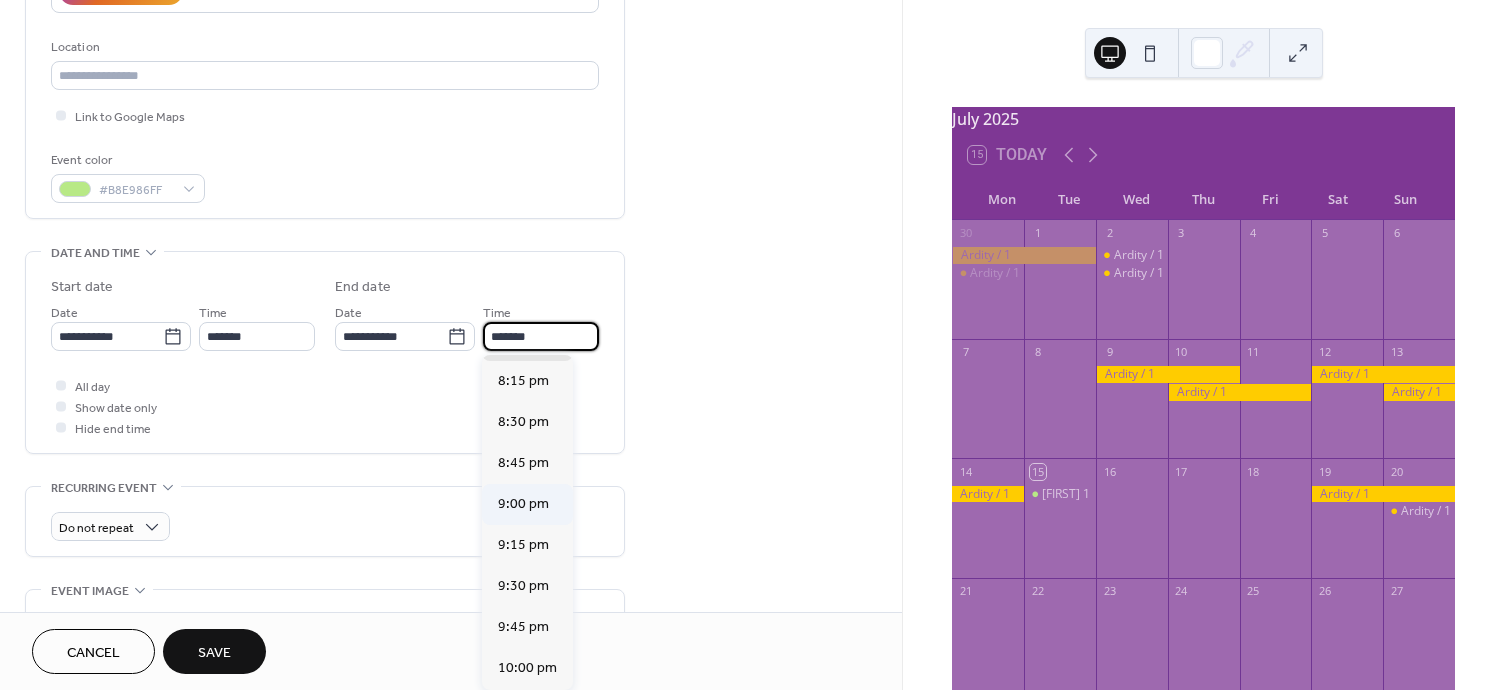 type on "*******" 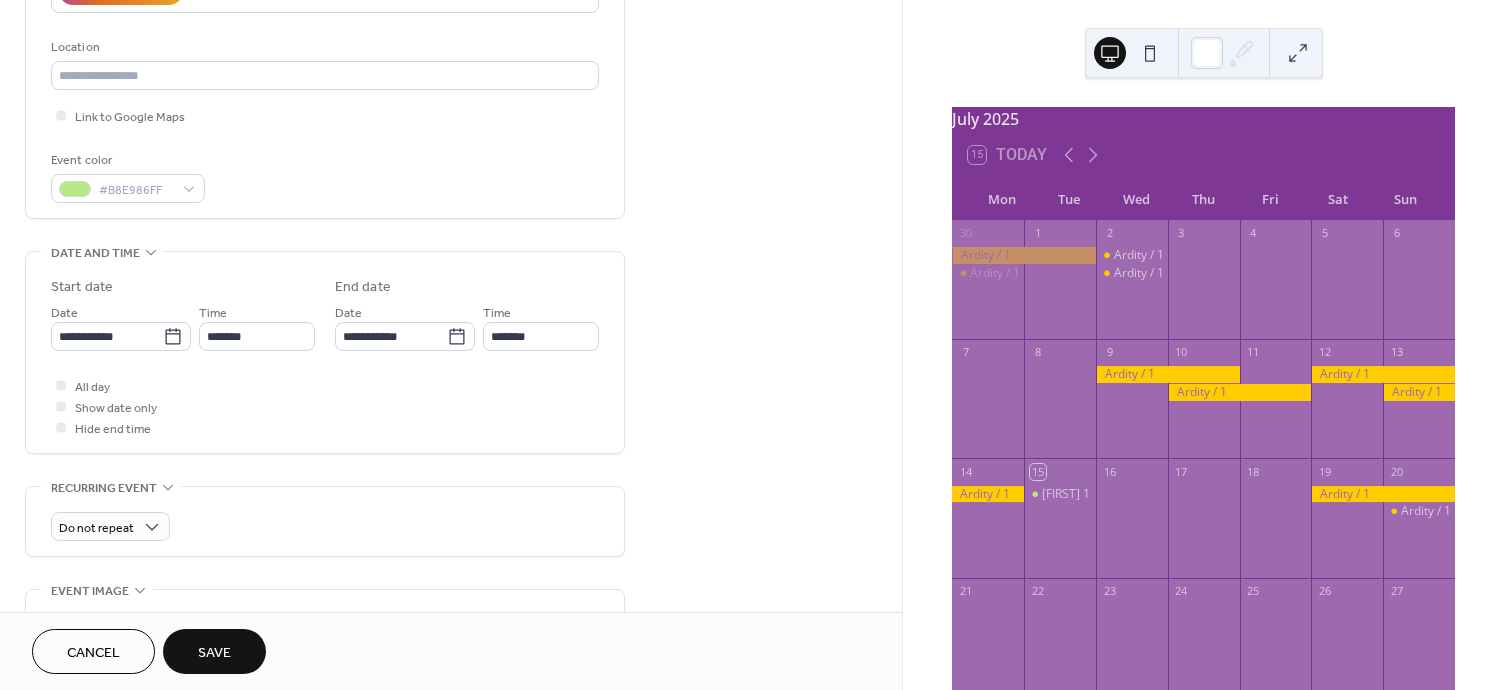 click on "Save" at bounding box center (214, 653) 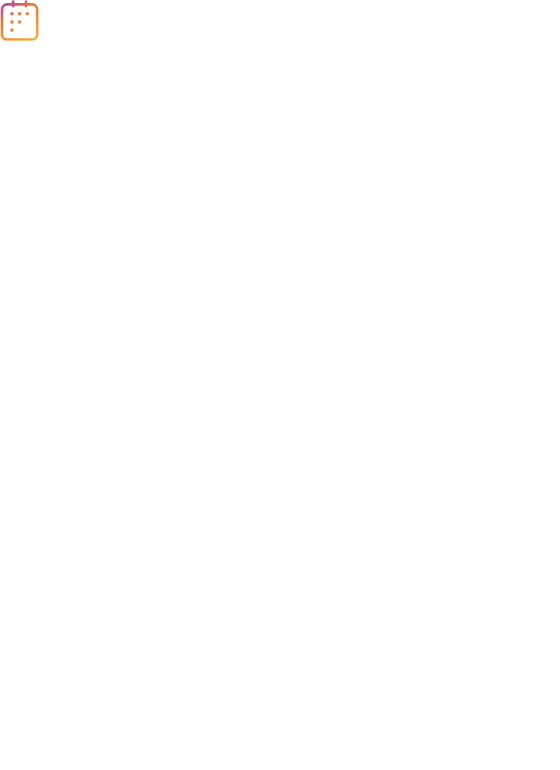 scroll, scrollTop: 0, scrollLeft: 0, axis: both 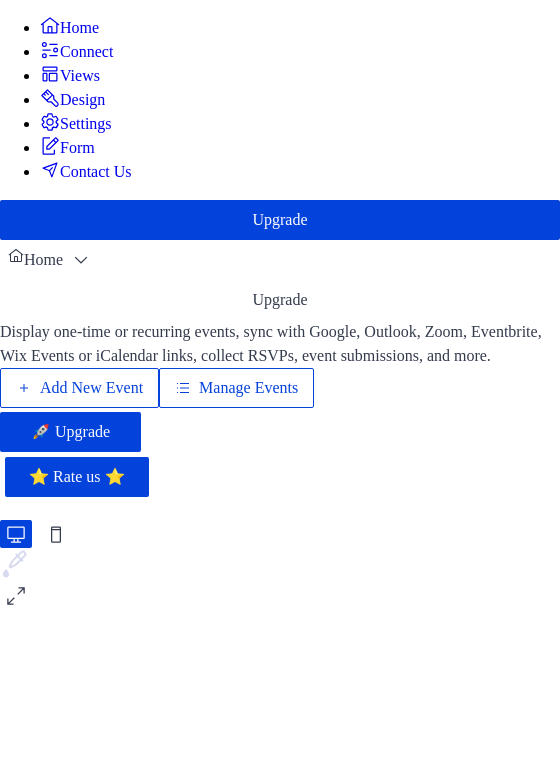 click on "Manage Events" at bounding box center [248, 388] 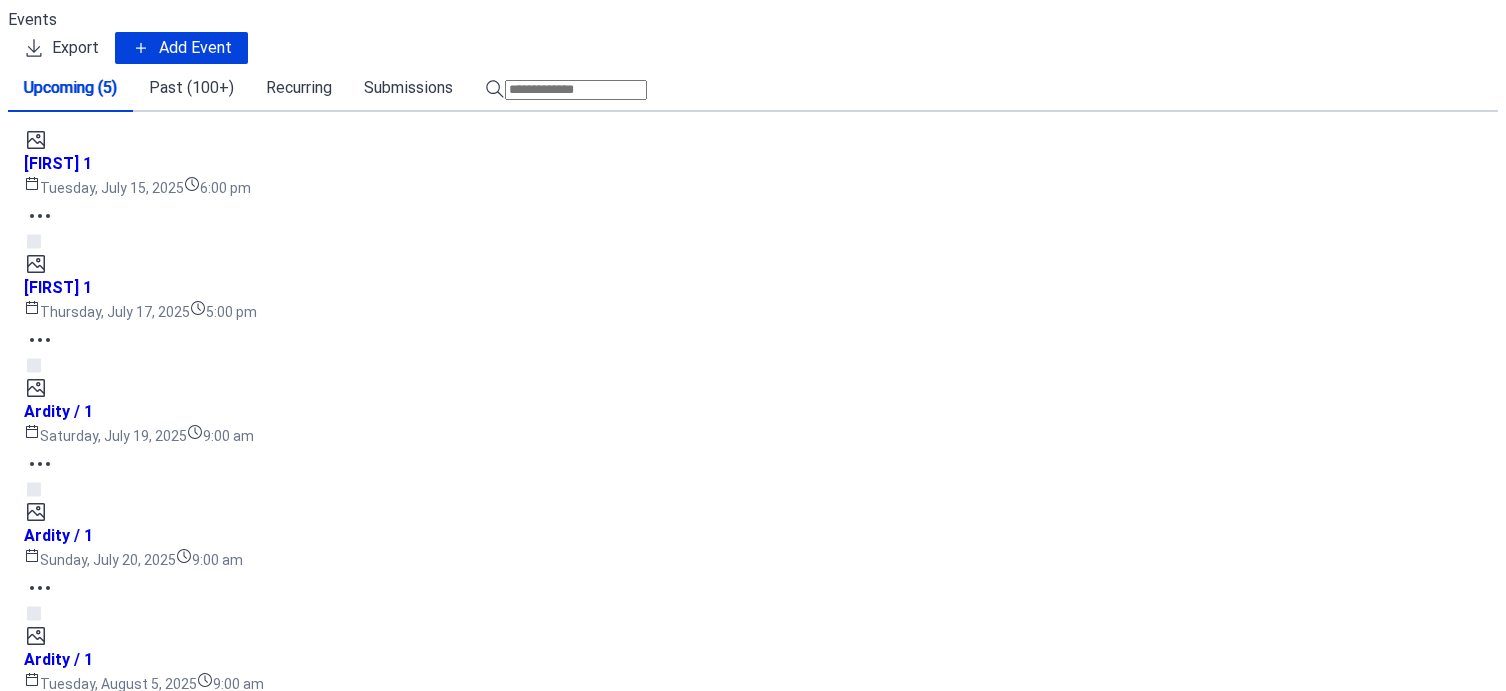 scroll, scrollTop: 0, scrollLeft: 0, axis: both 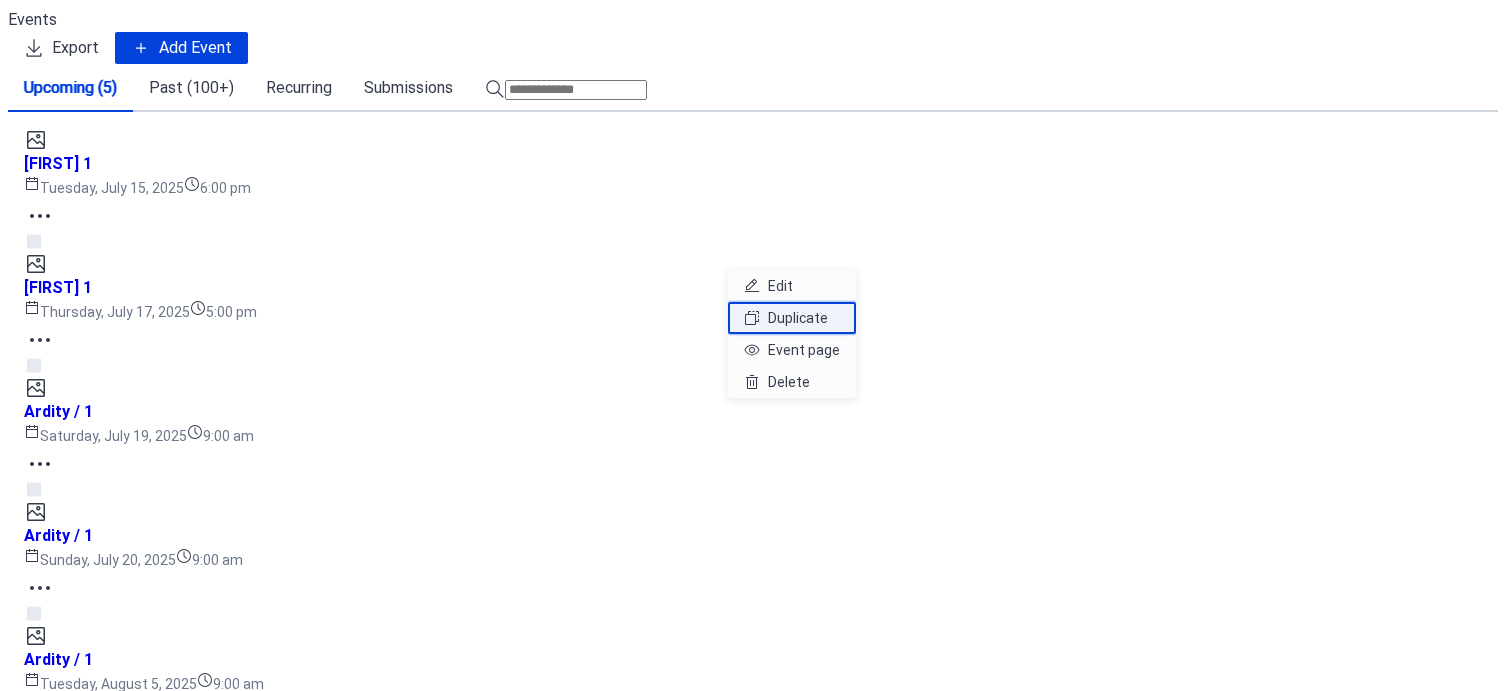 click on "Duplicate" at bounding box center (798, 318) 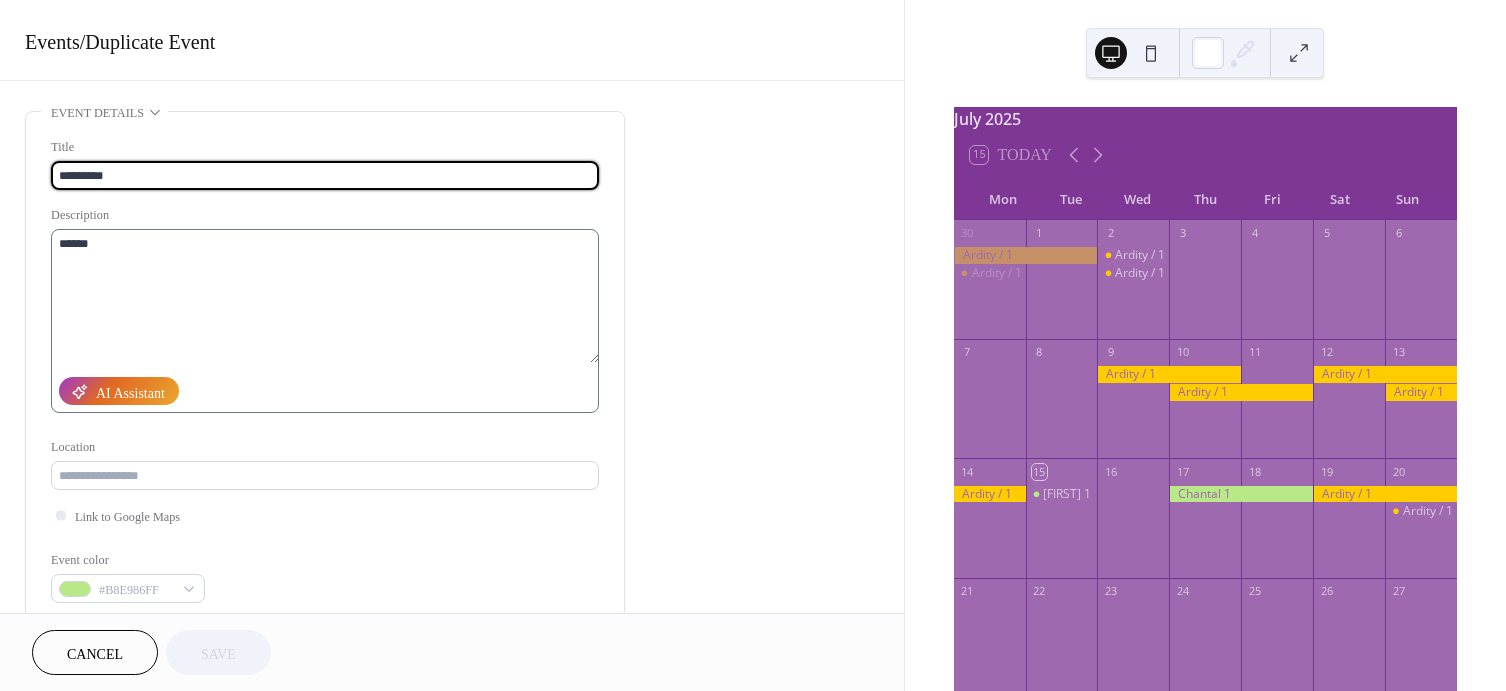 scroll, scrollTop: 266, scrollLeft: 0, axis: vertical 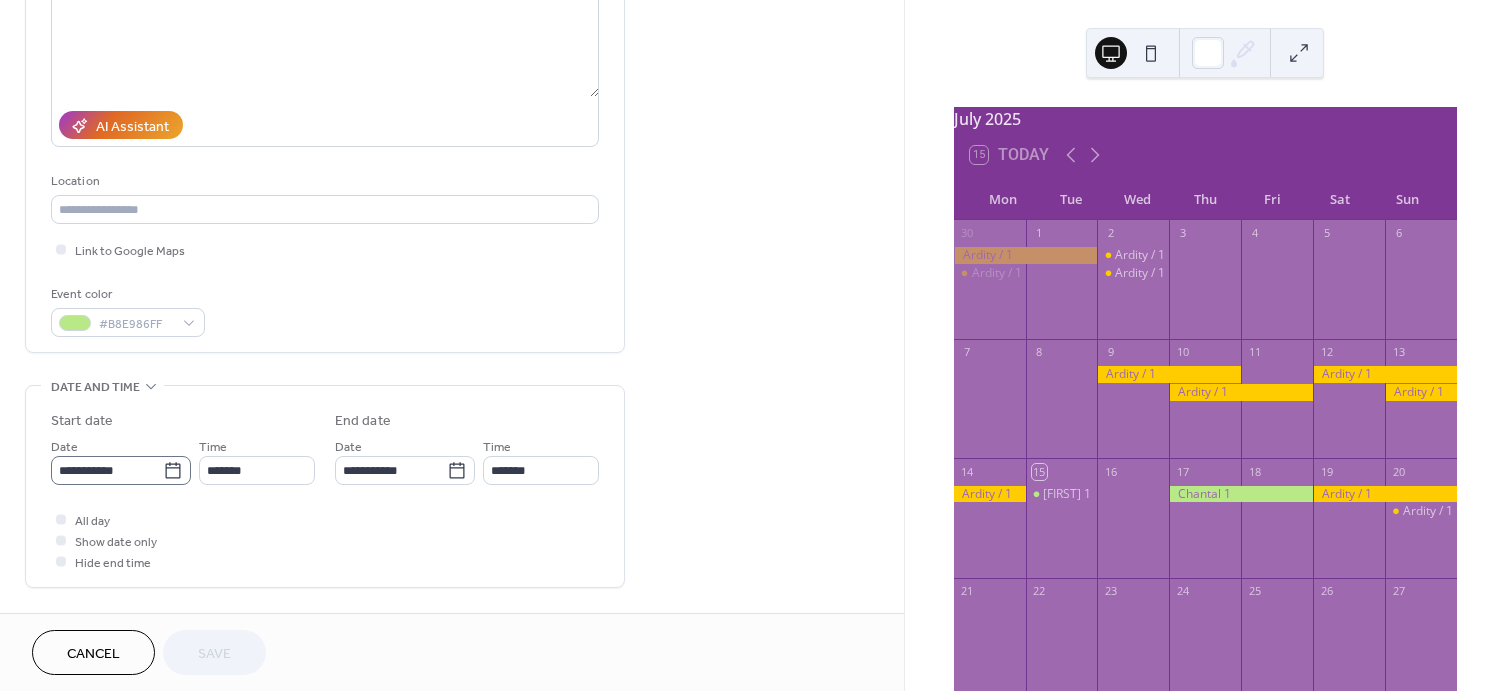 click 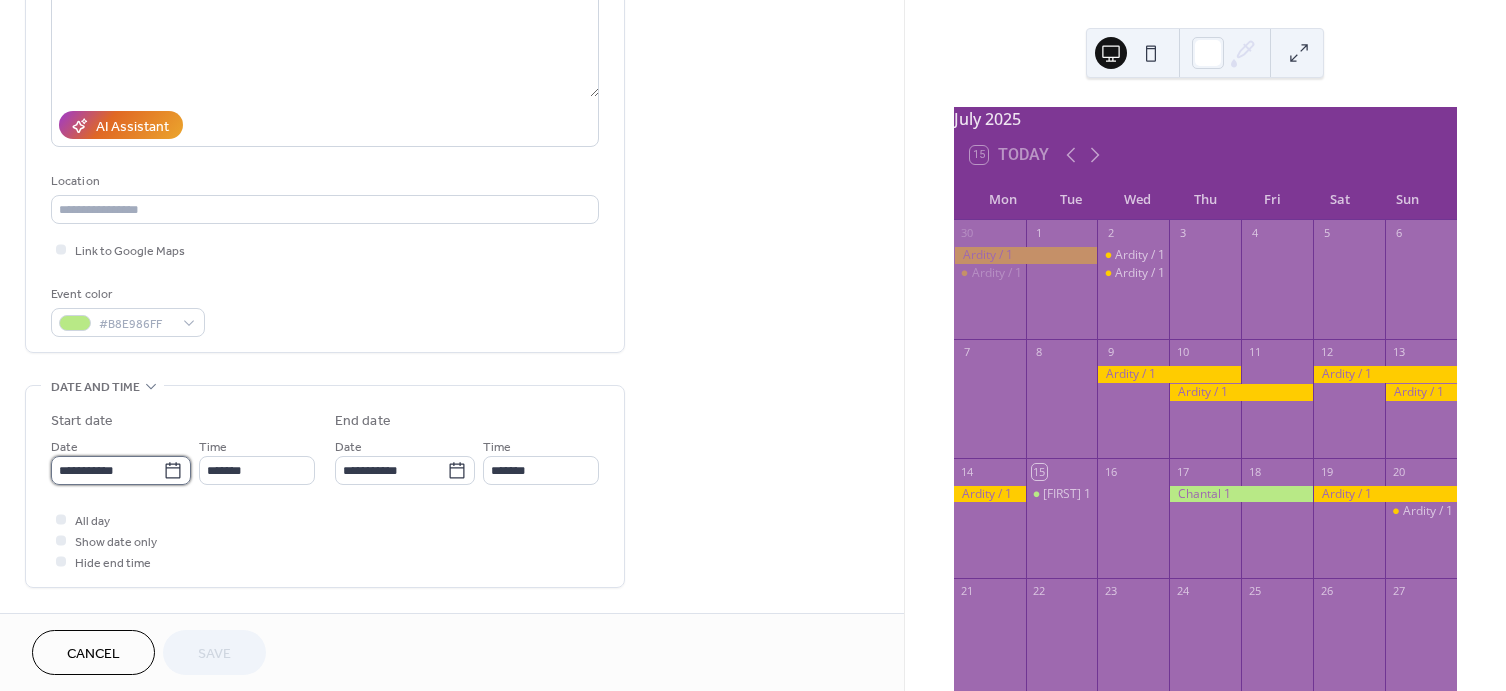 click on "**********" at bounding box center (107, 470) 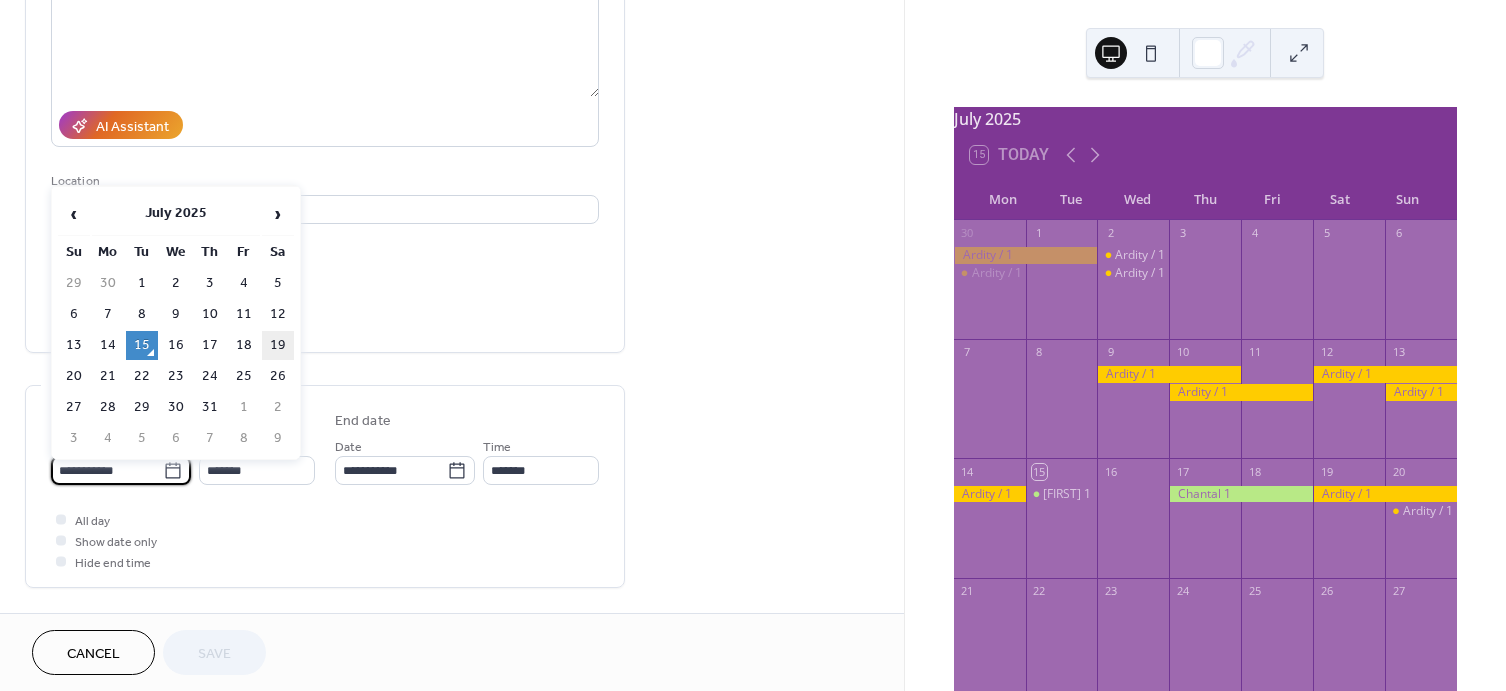 click on "19" at bounding box center (278, 345) 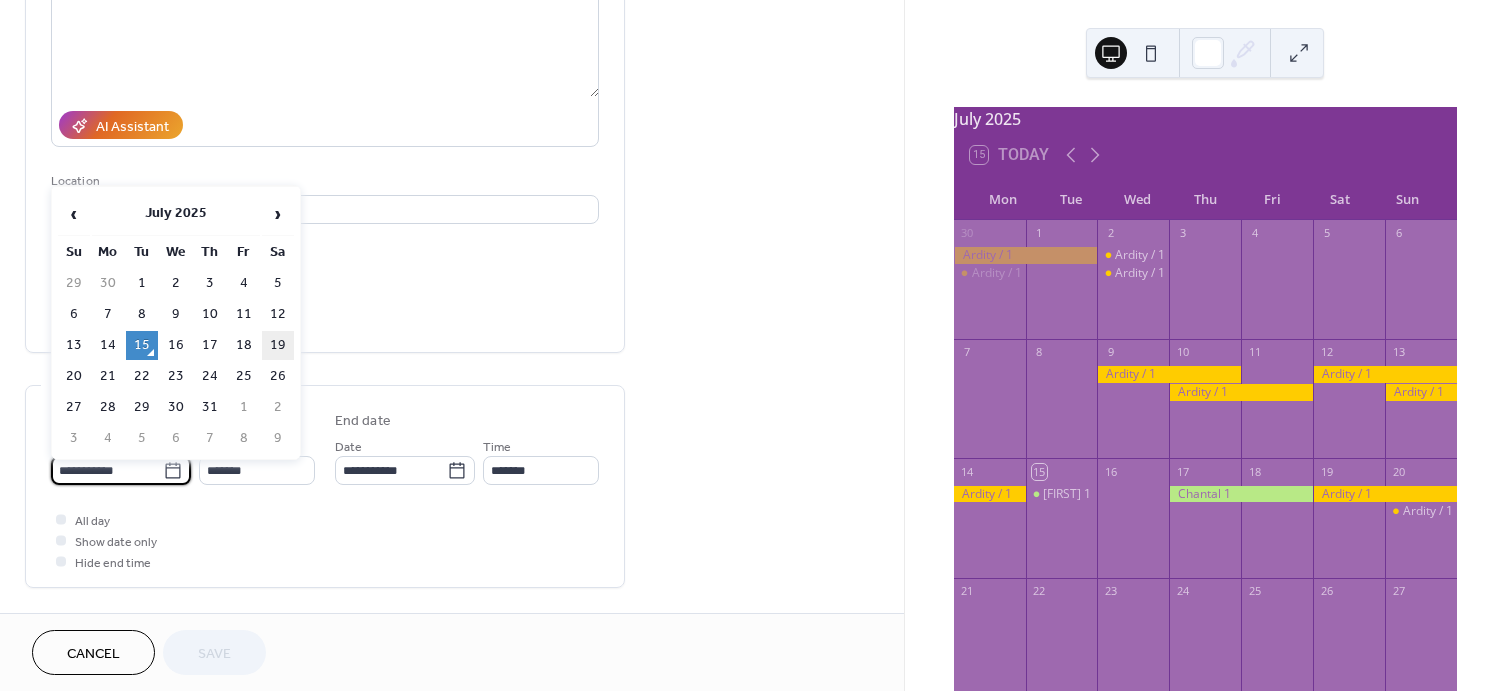 type on "**********" 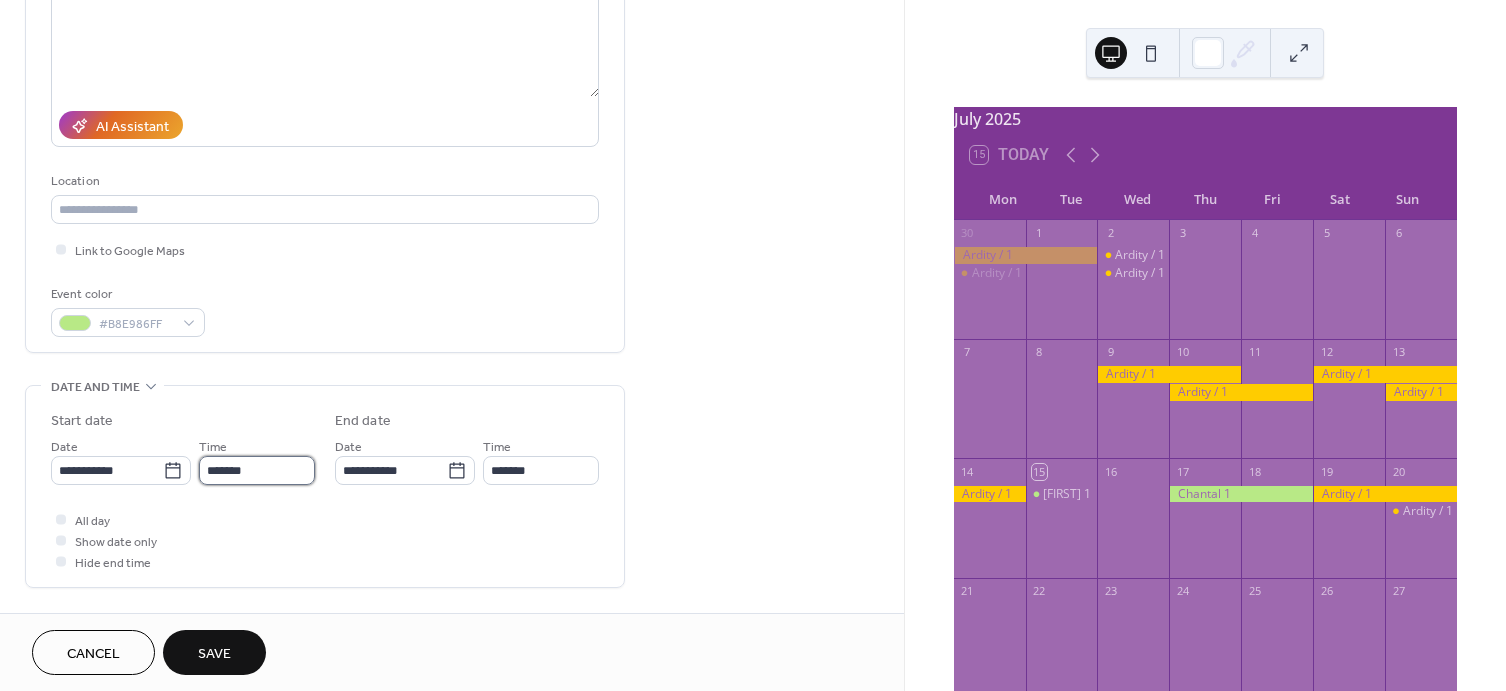 click on "*******" at bounding box center [257, 470] 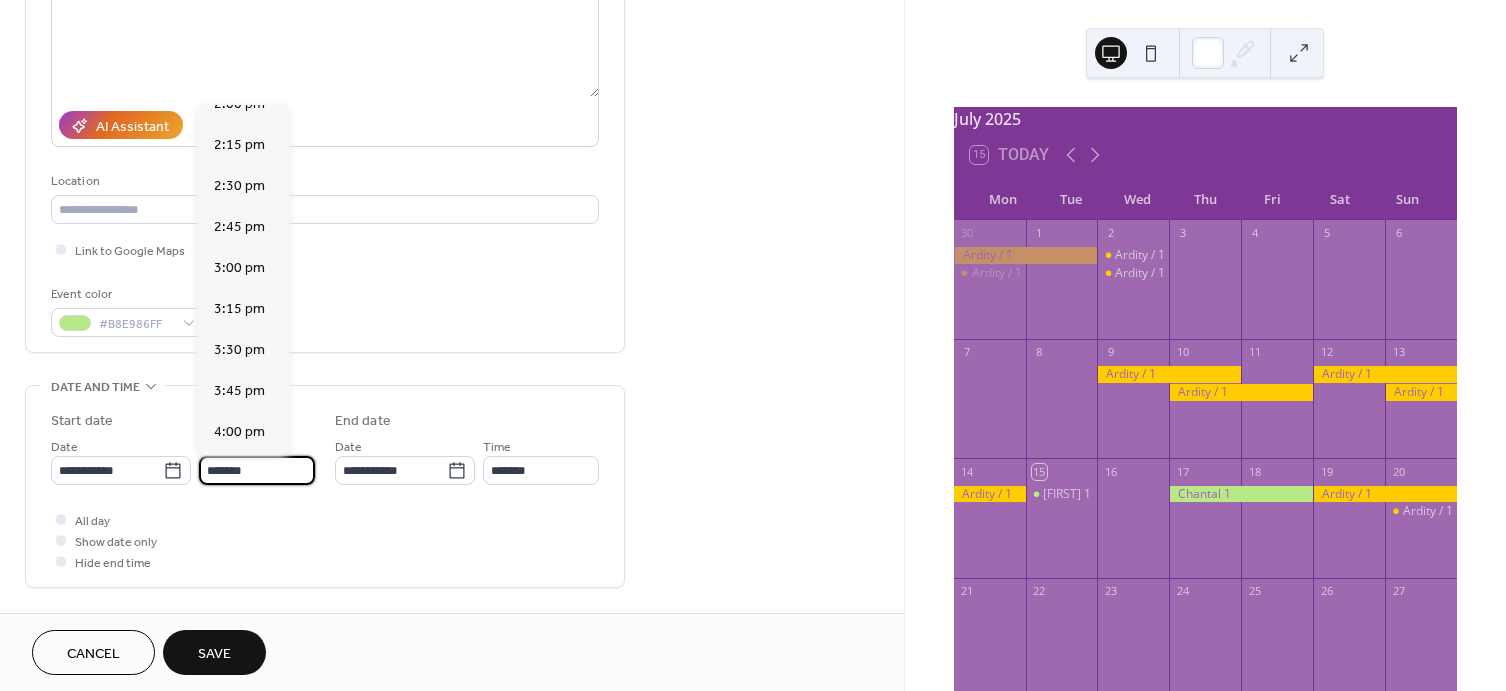 scroll, scrollTop: 2050, scrollLeft: 0, axis: vertical 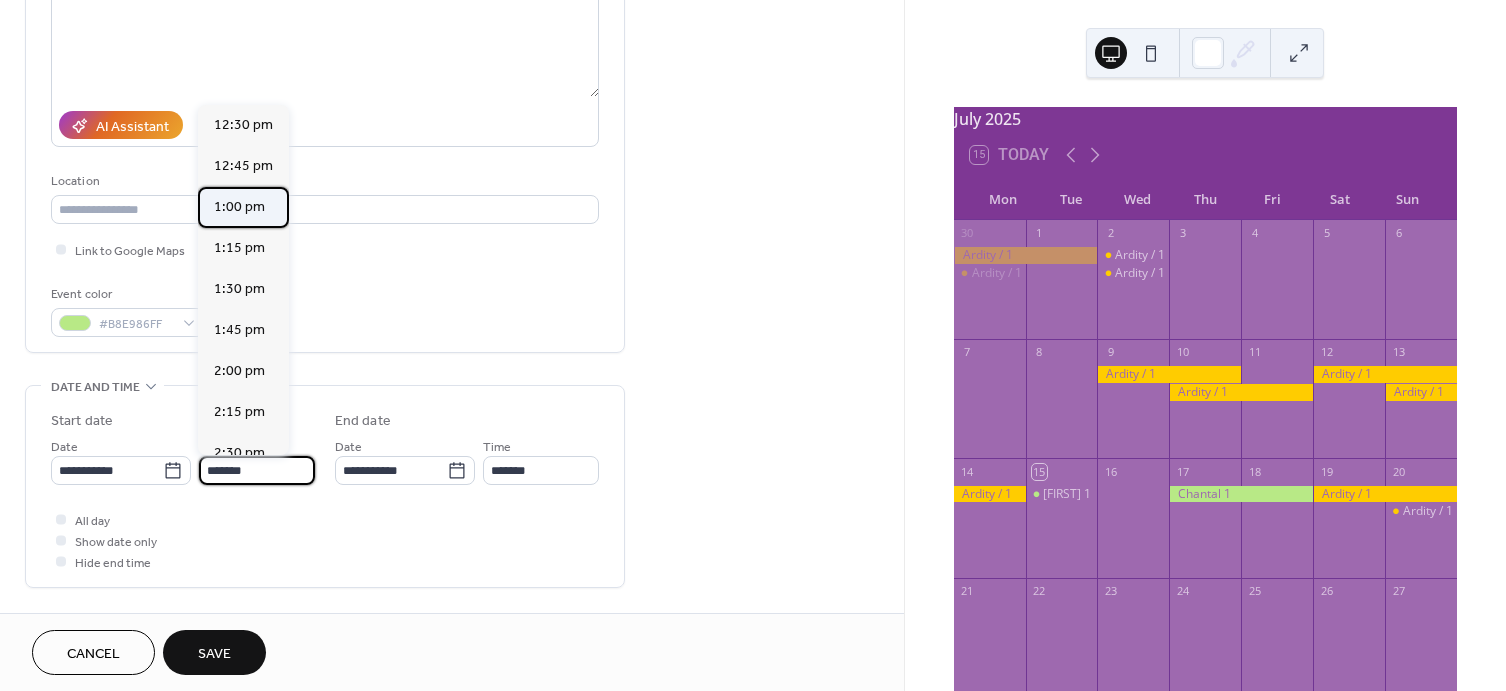 click on "1:00 pm" at bounding box center [239, 206] 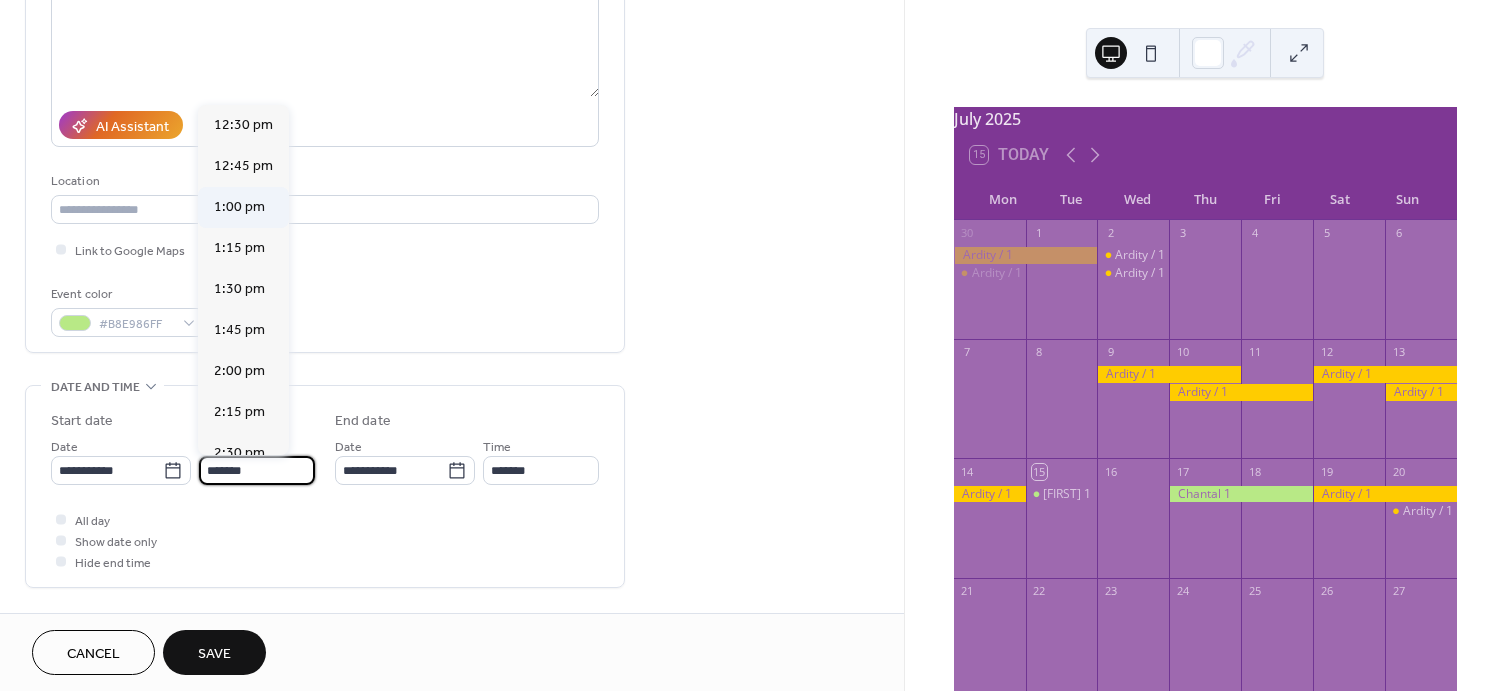 type on "*******" 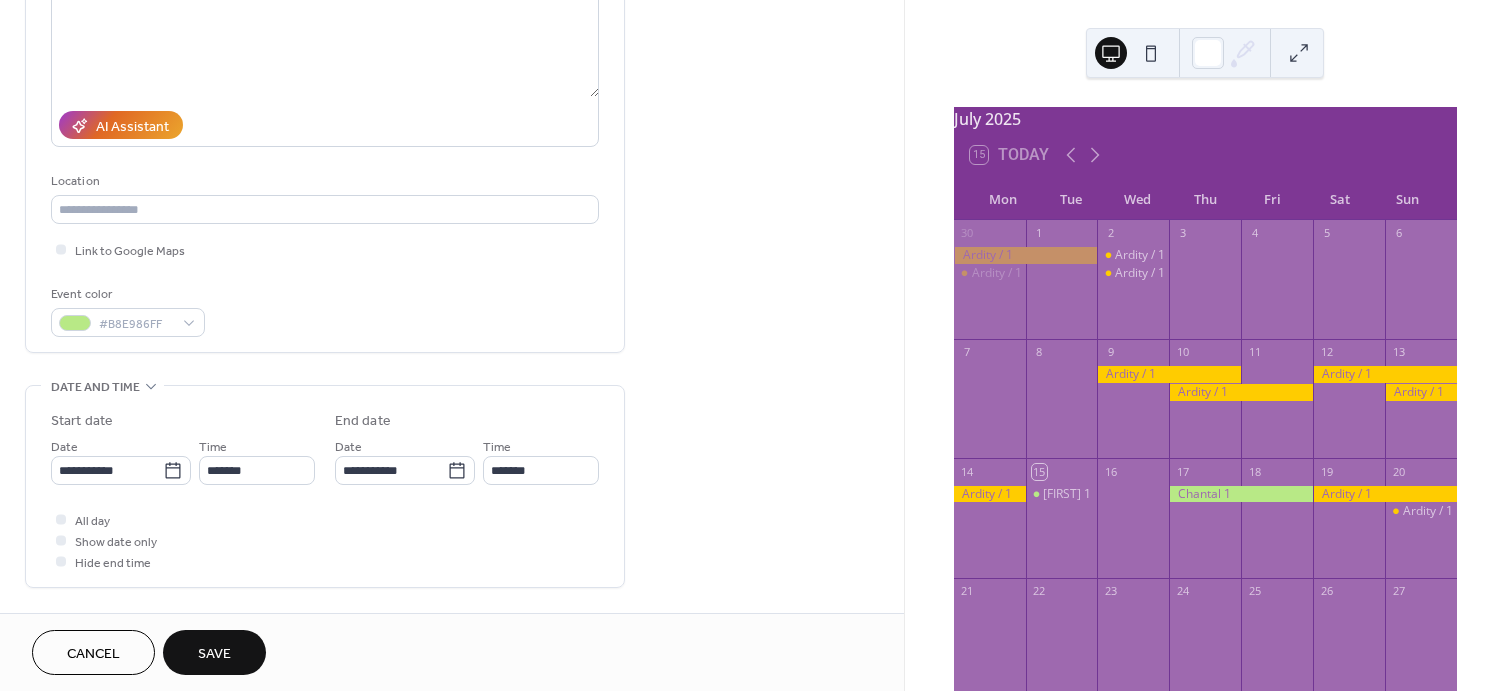 click on "Save" at bounding box center (214, 654) 